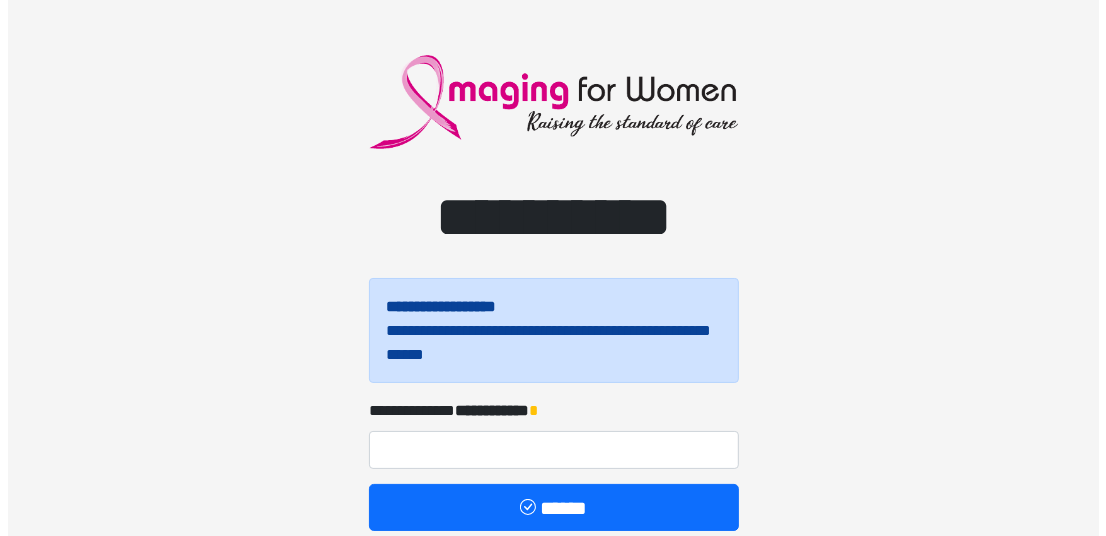 scroll, scrollTop: 97, scrollLeft: 0, axis: vertical 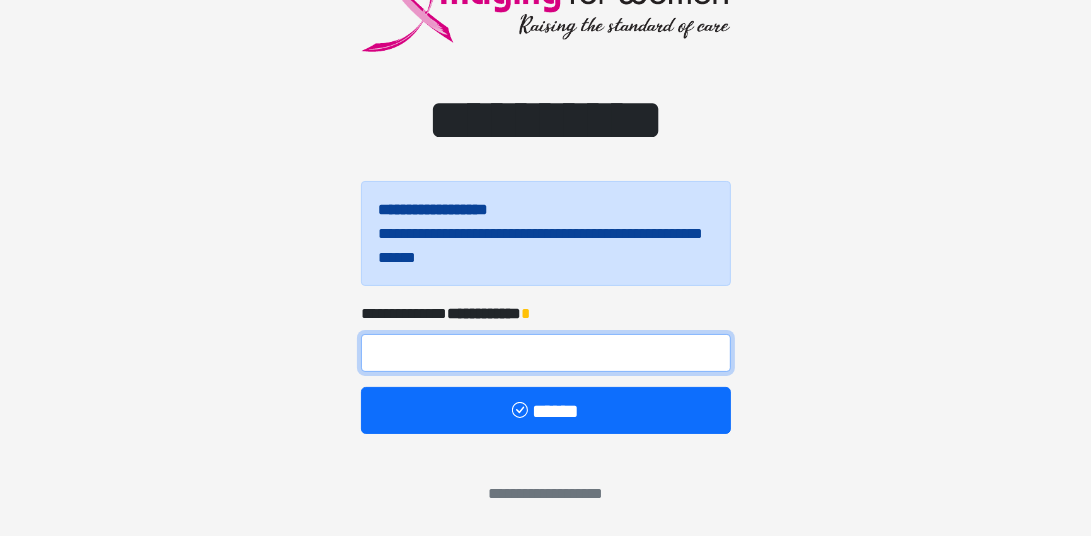 click at bounding box center [546, 353] 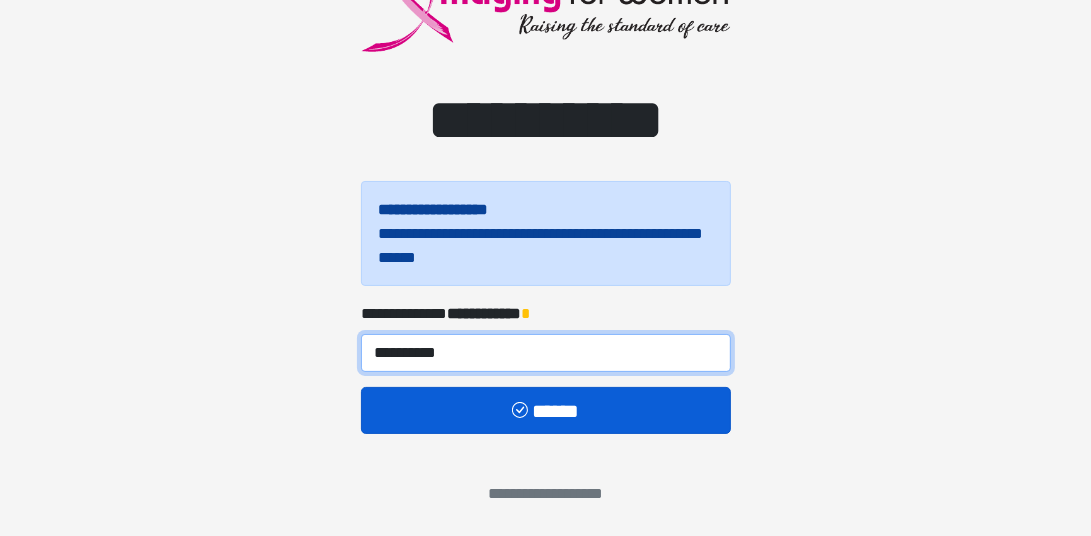 type on "**********" 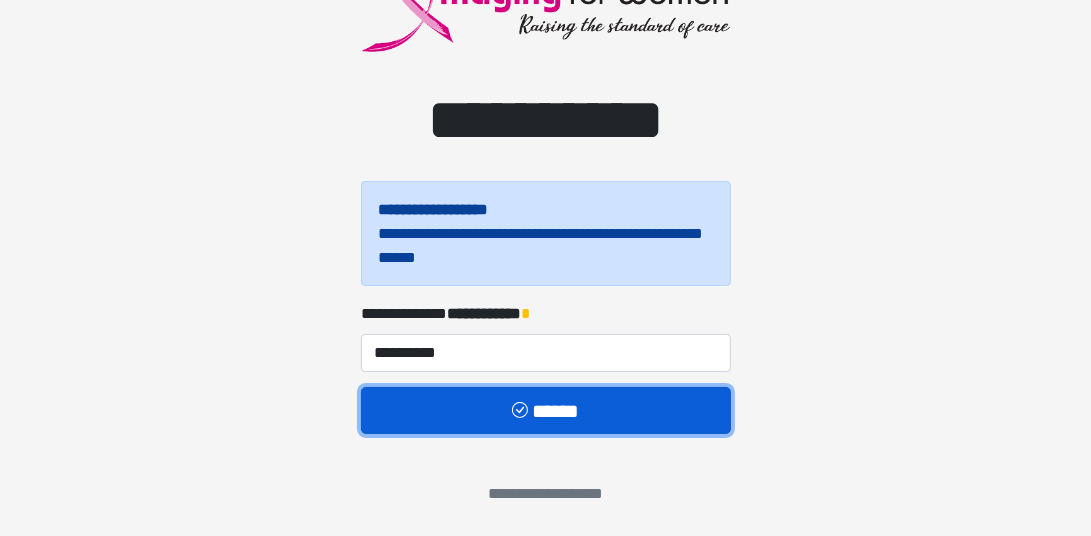 click on "******" at bounding box center [546, 410] 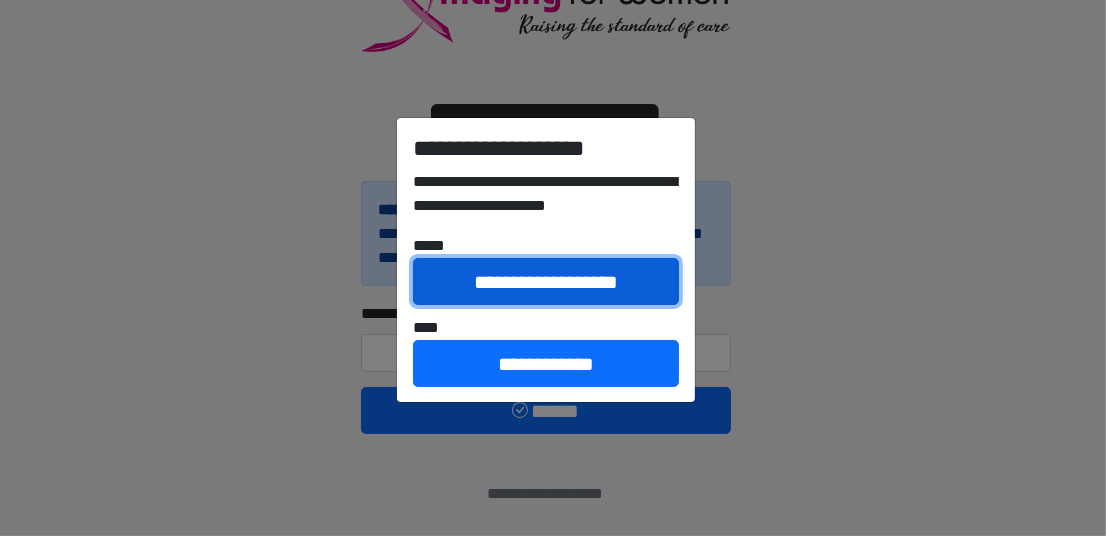 click on "**********" at bounding box center [546, 281] 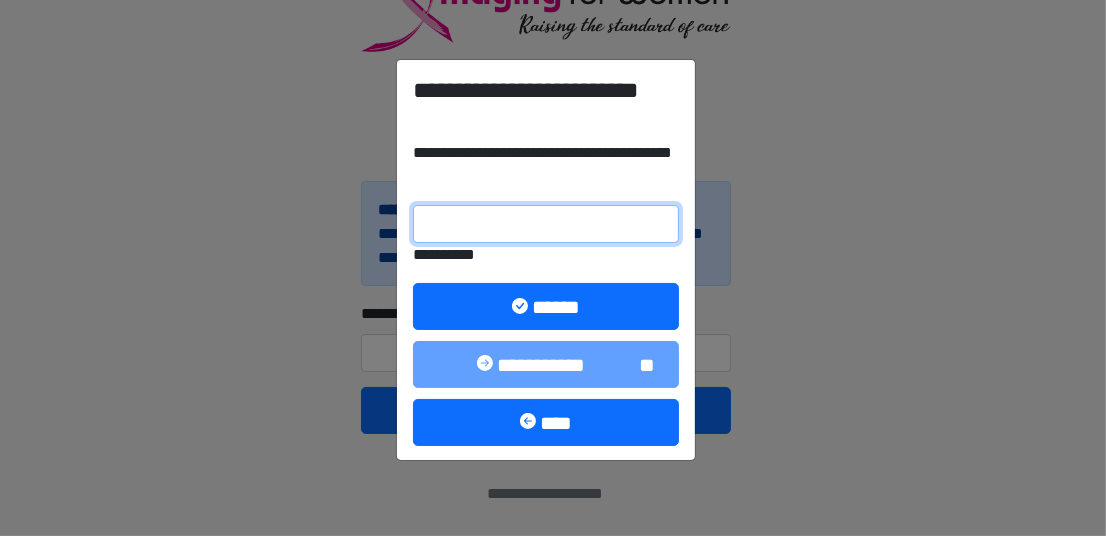 click on "**********" at bounding box center (546, 224) 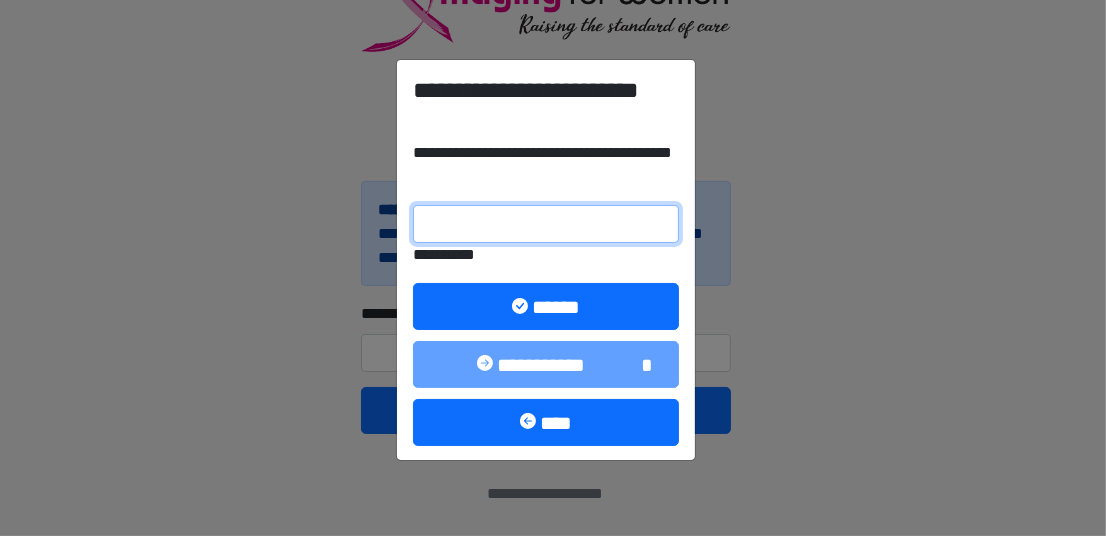 paste on "******" 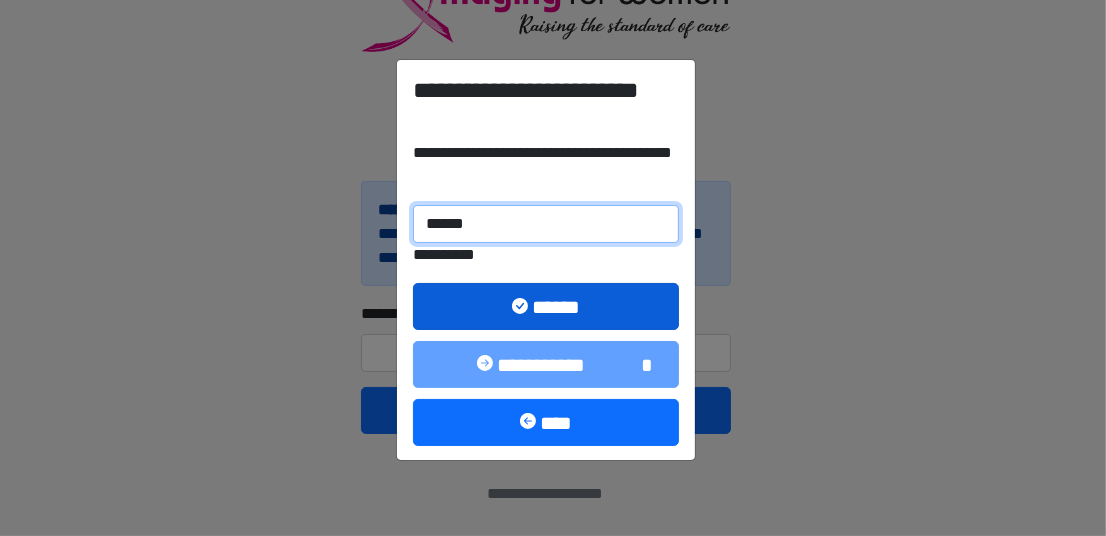 type on "******" 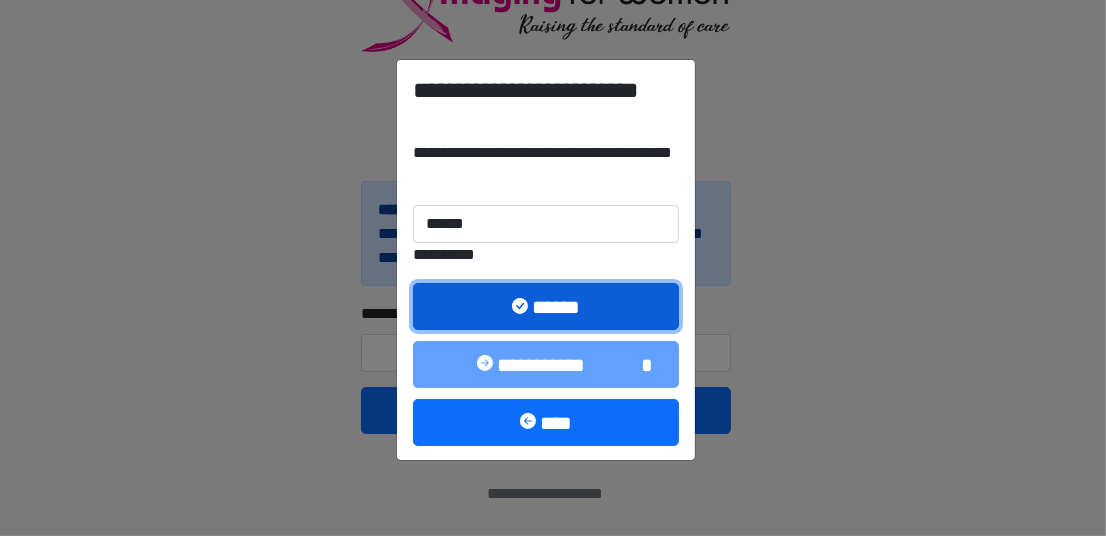 click on "******" at bounding box center [546, 306] 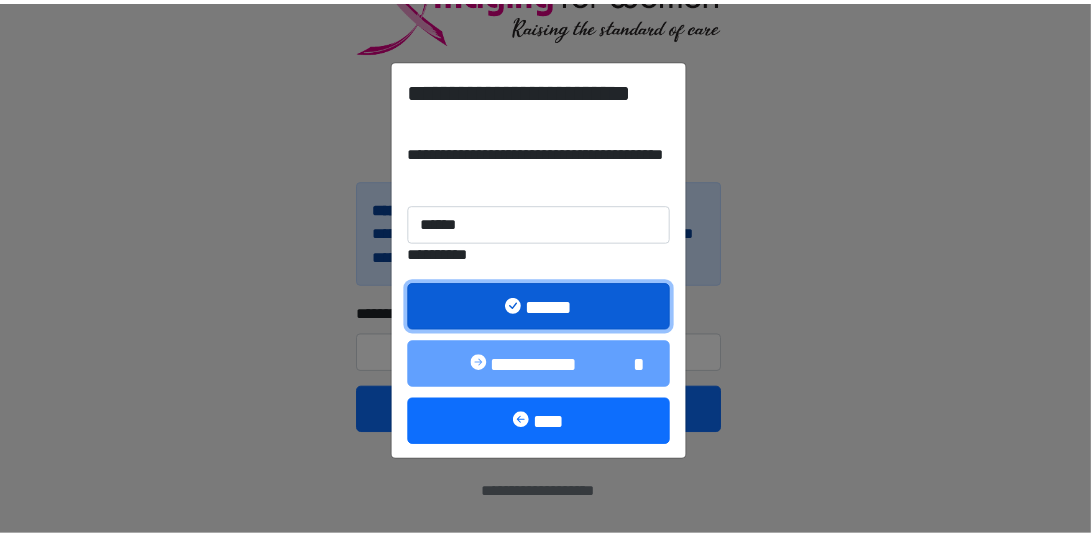 scroll, scrollTop: 0, scrollLeft: 0, axis: both 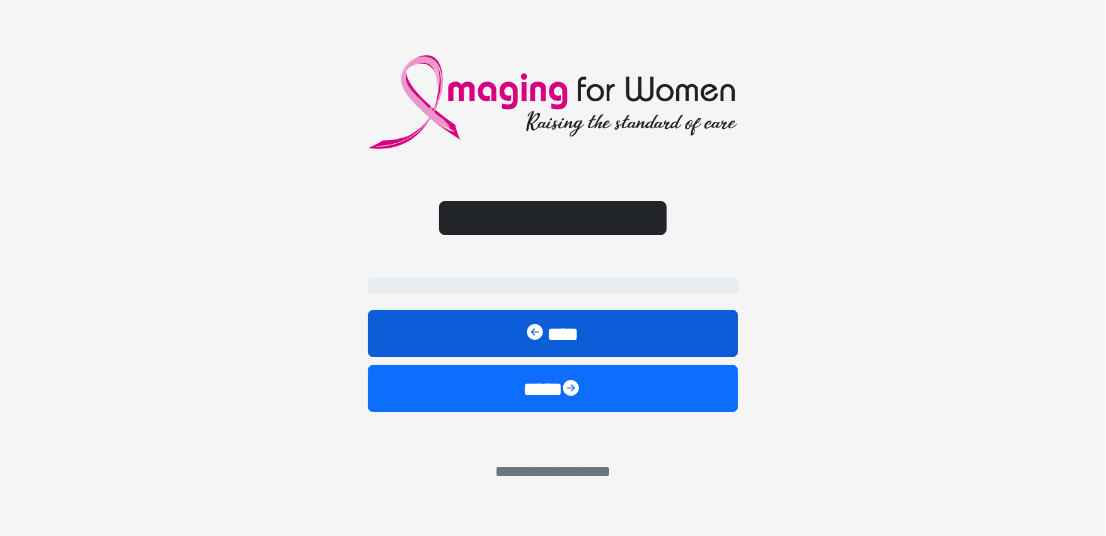 select on "**" 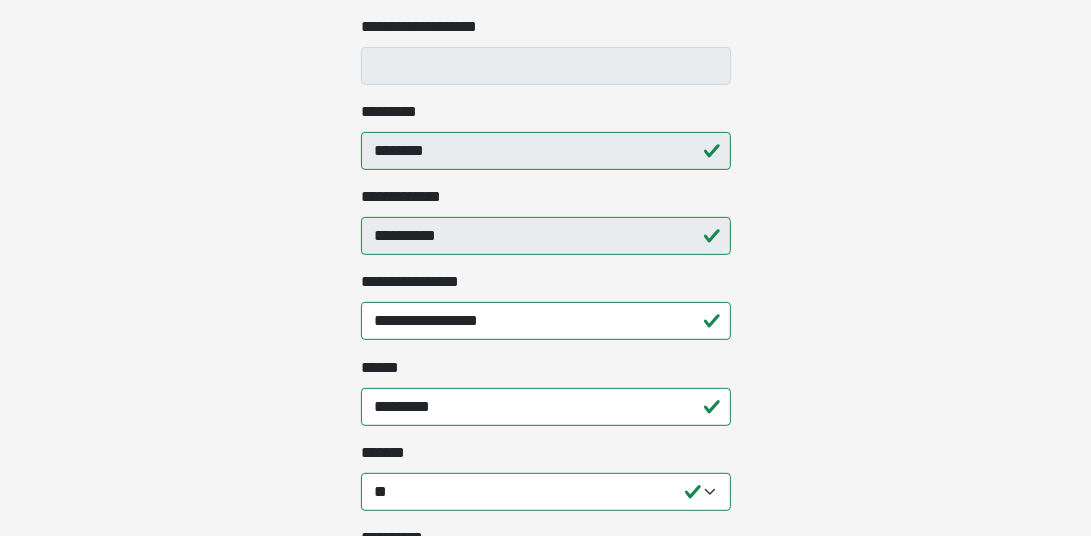 scroll, scrollTop: 500, scrollLeft: 0, axis: vertical 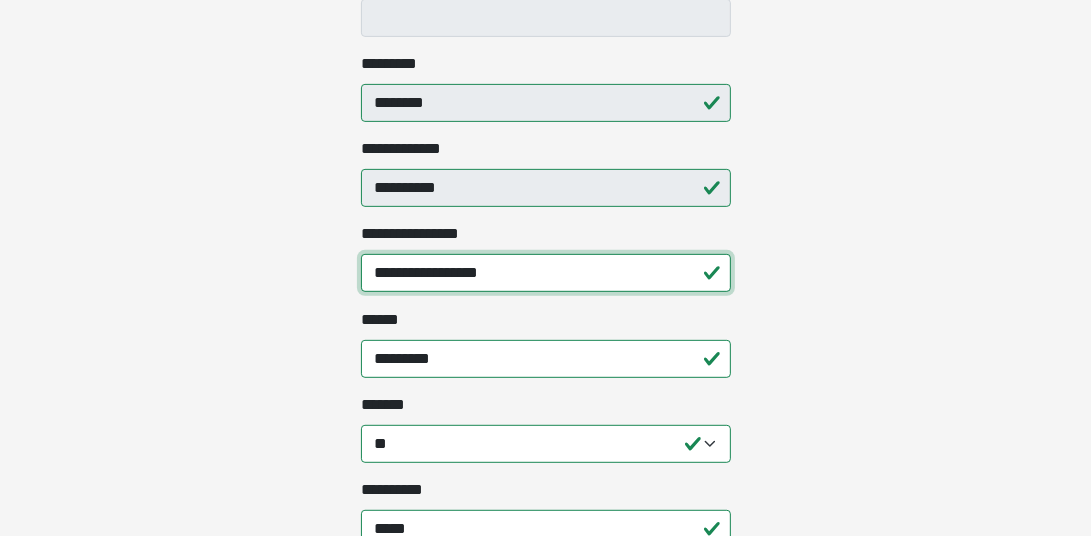 drag, startPoint x: 645, startPoint y: 268, endPoint x: 368, endPoint y: 261, distance: 277.08844 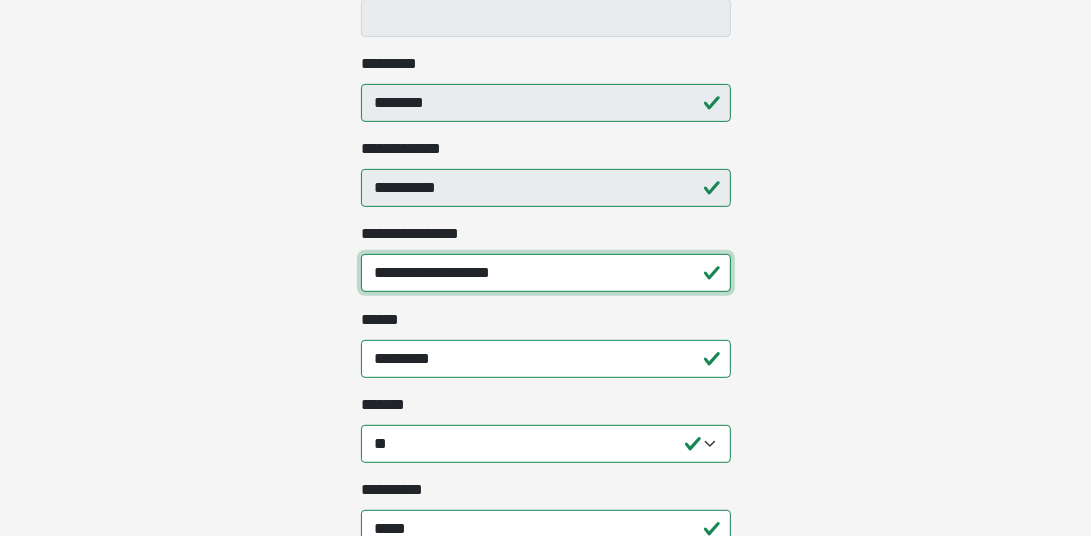 type on "**********" 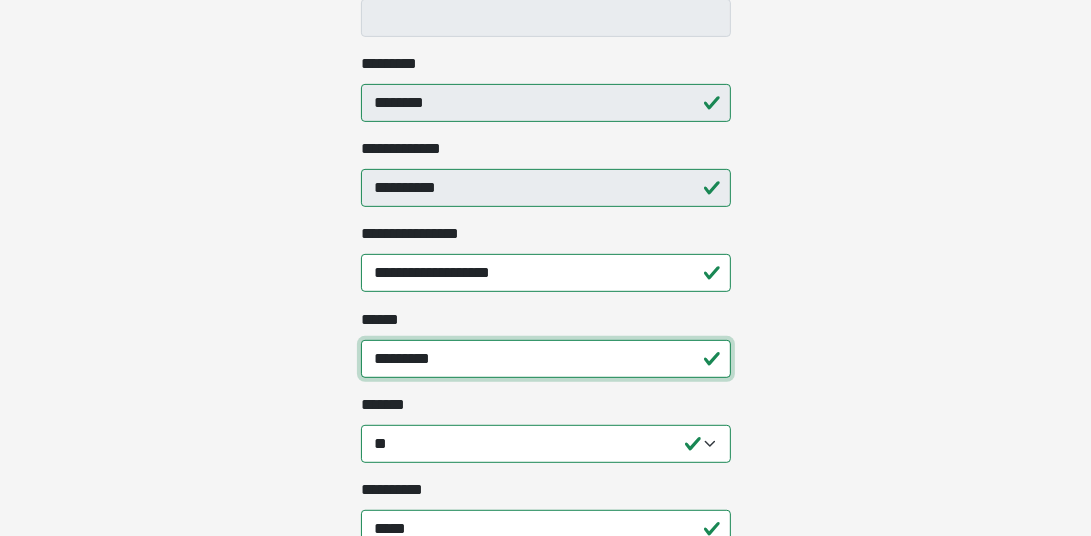 drag, startPoint x: 493, startPoint y: 354, endPoint x: 339, endPoint y: 352, distance: 154.01299 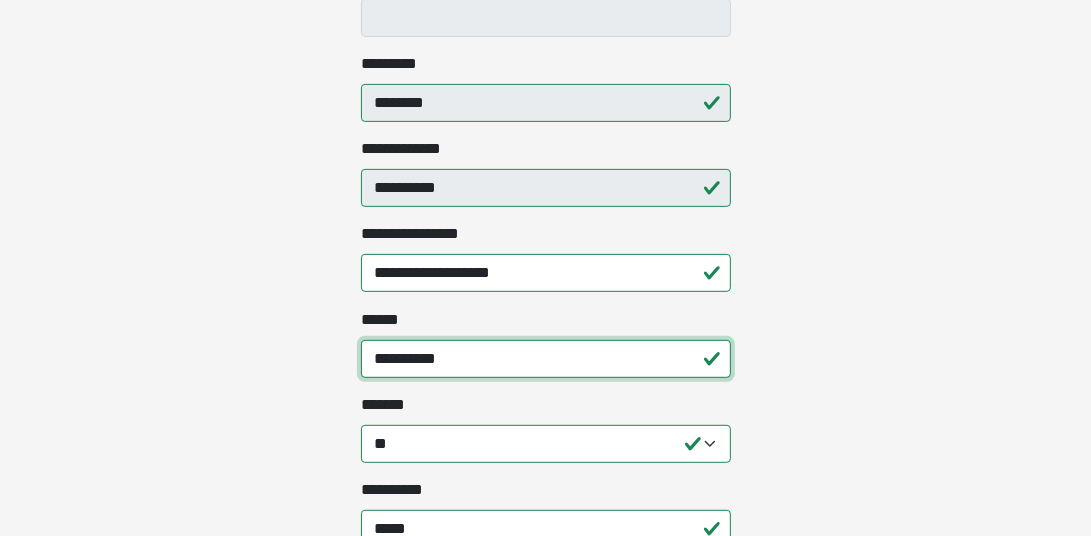 scroll, scrollTop: 600, scrollLeft: 0, axis: vertical 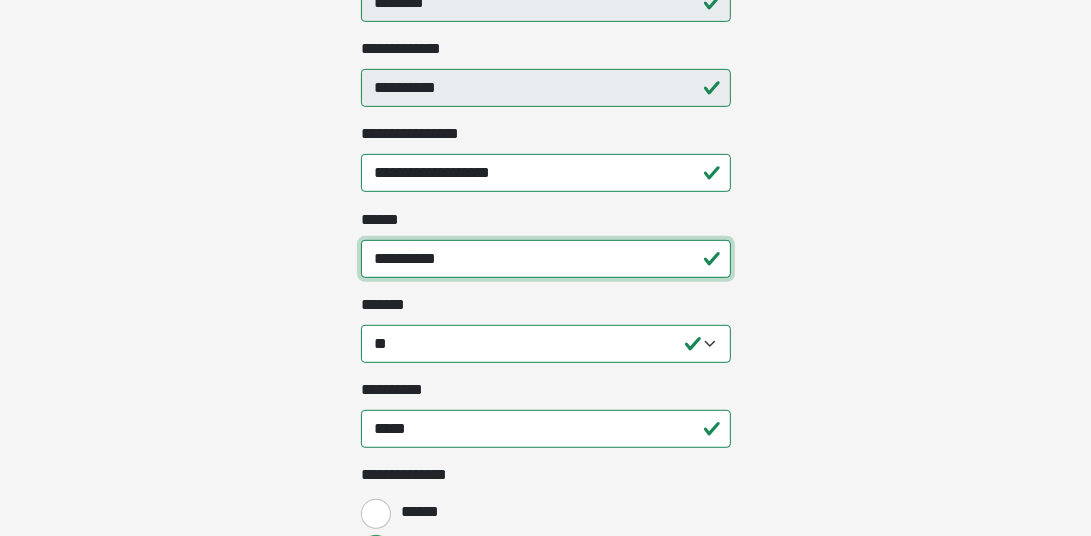 type on "**********" 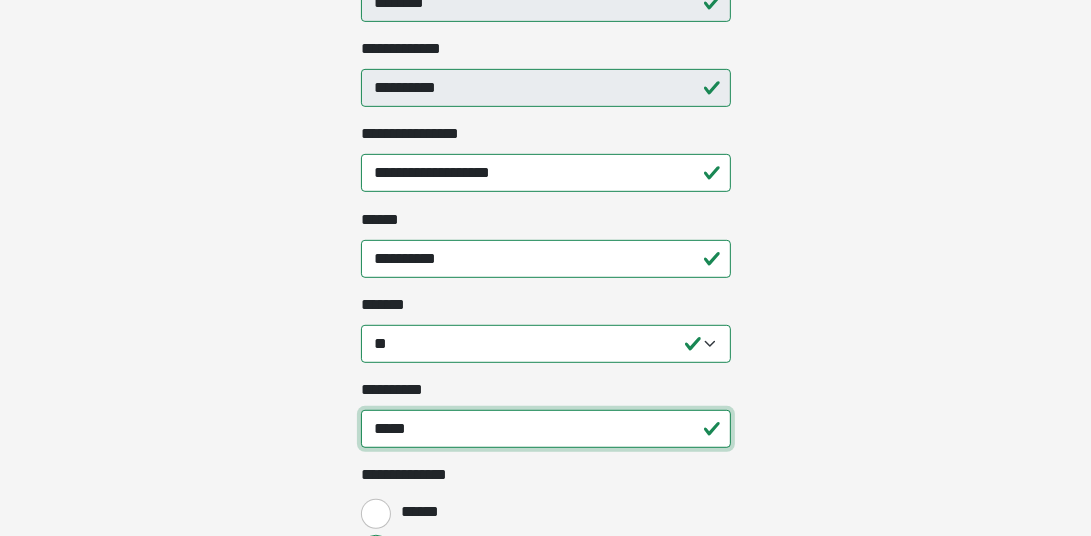 drag, startPoint x: 435, startPoint y: 432, endPoint x: 389, endPoint y: 429, distance: 46.09772 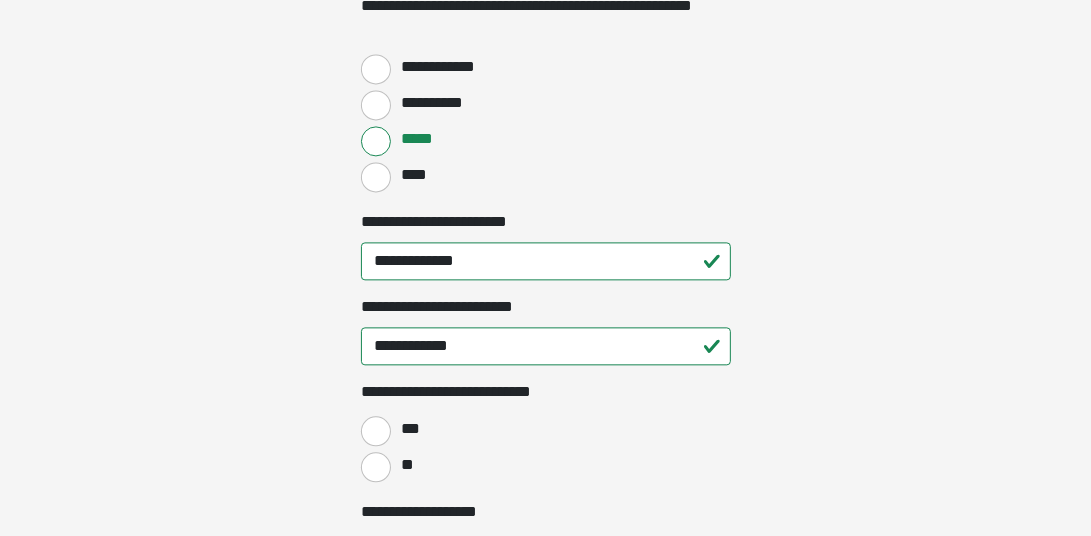 scroll, scrollTop: 2900, scrollLeft: 0, axis: vertical 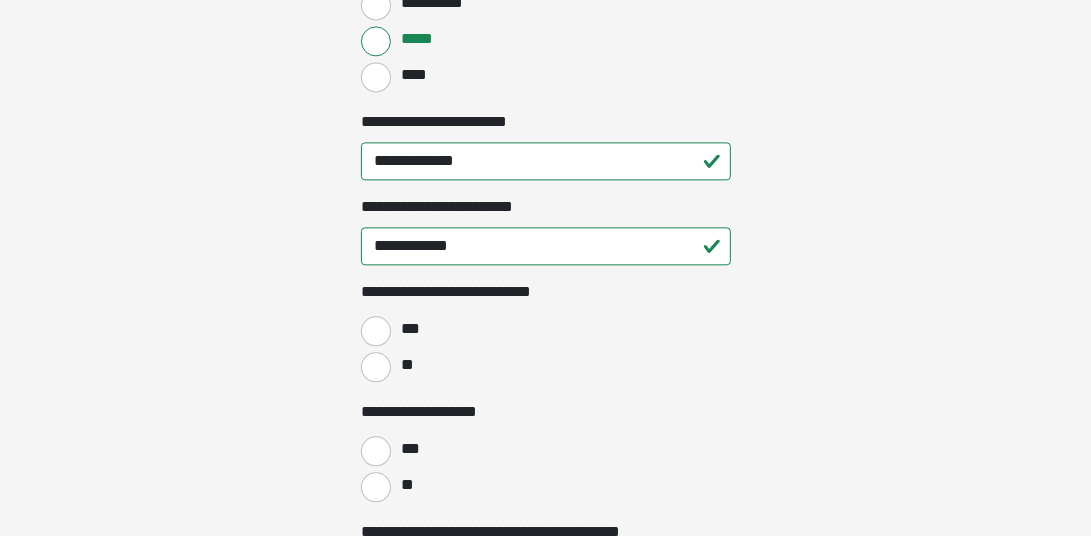type on "*****" 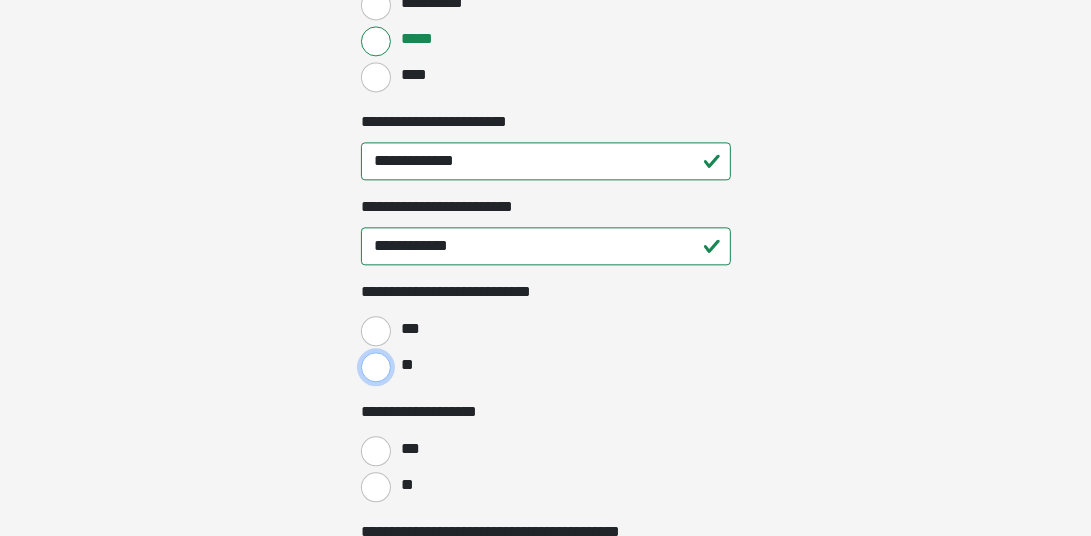 click on "**" at bounding box center [376, 367] 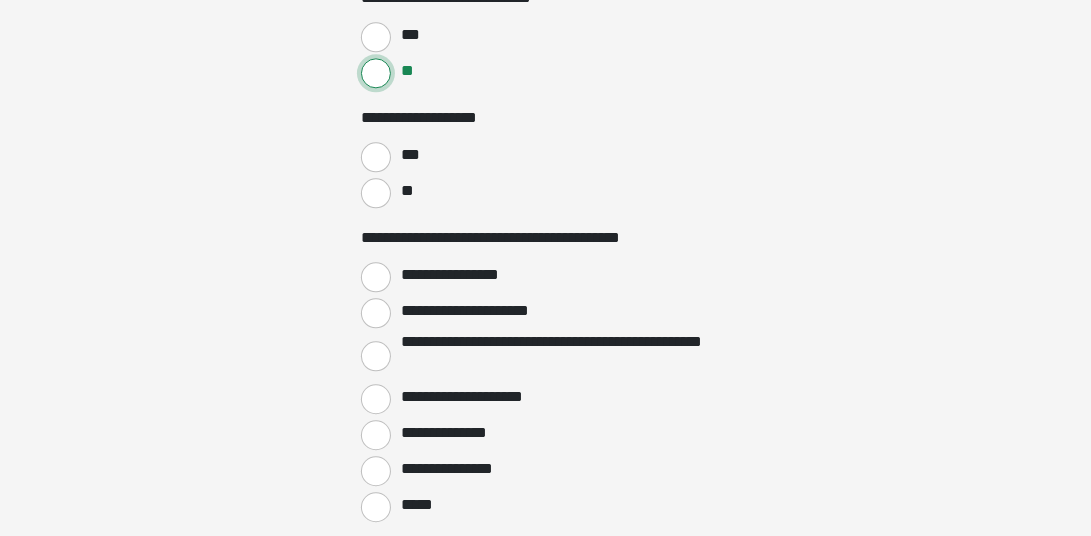 scroll, scrollTop: 3200, scrollLeft: 0, axis: vertical 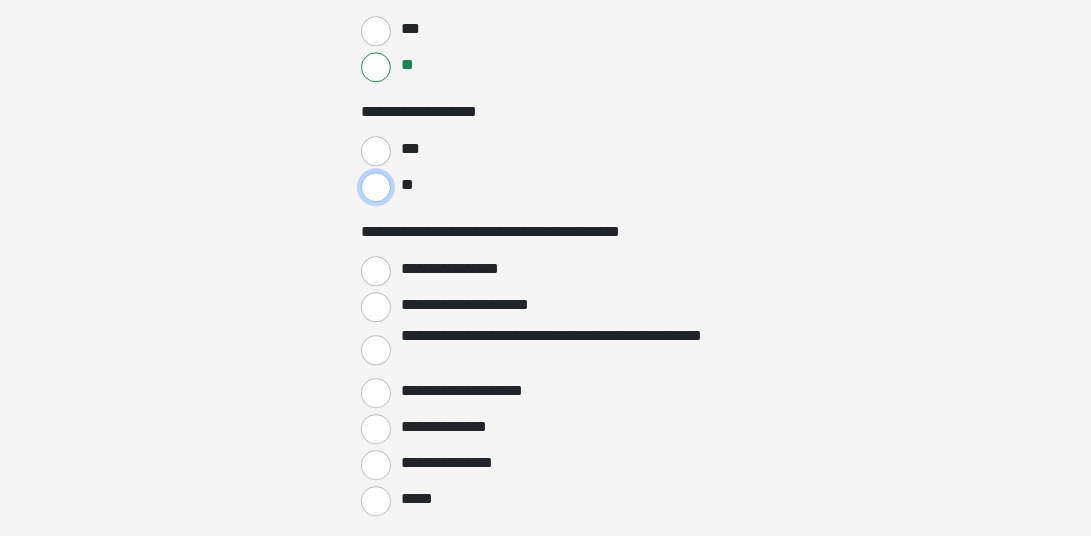 click on "**" at bounding box center [376, 187] 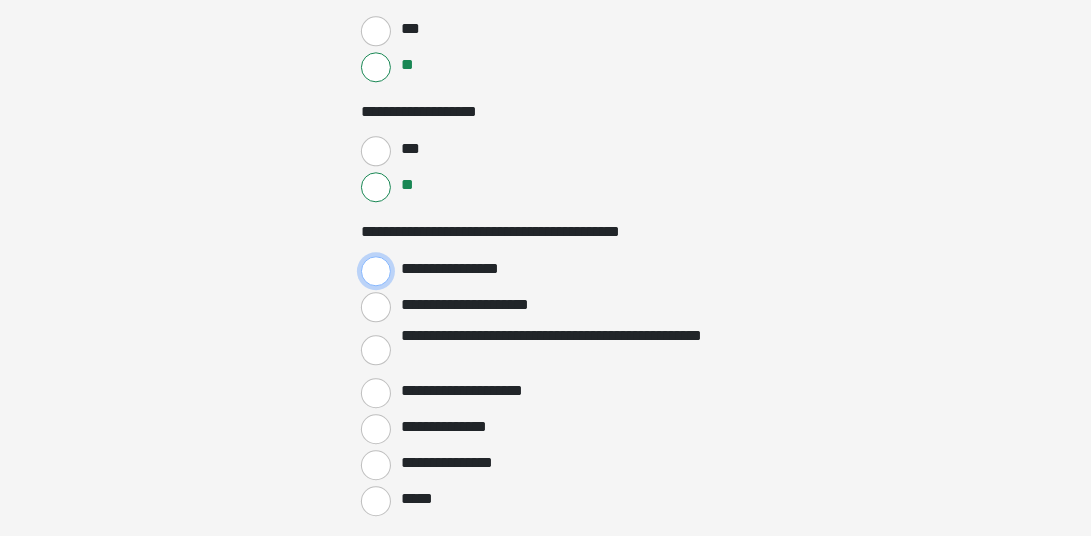 click on "**********" at bounding box center (376, 271) 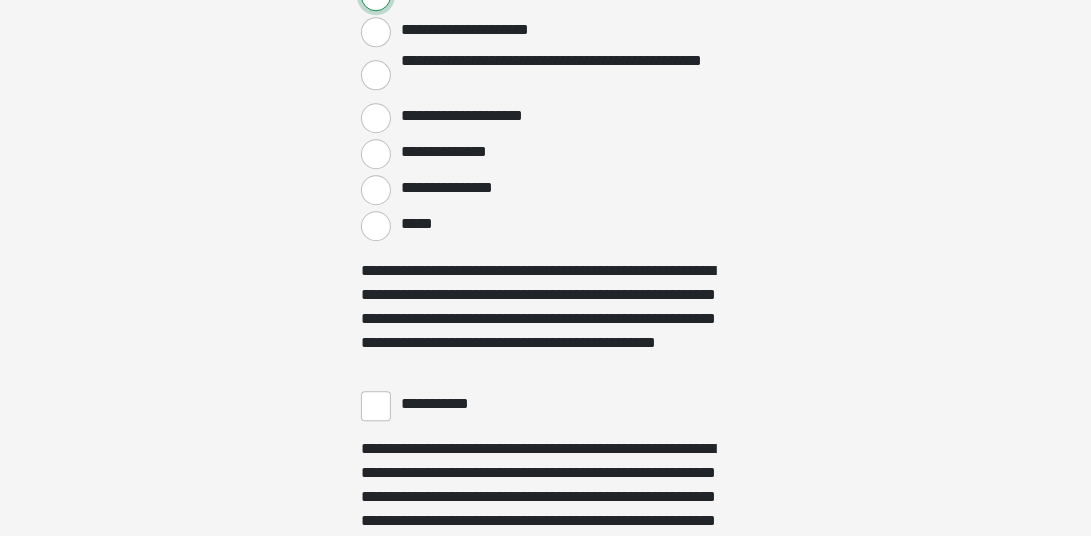 scroll, scrollTop: 3600, scrollLeft: 0, axis: vertical 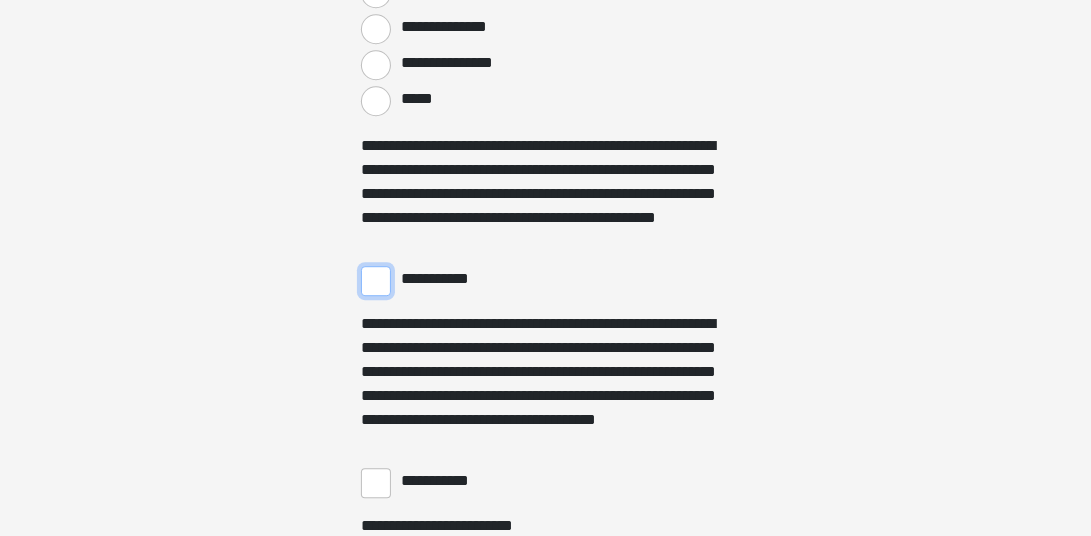 click on "**********" at bounding box center [376, 281] 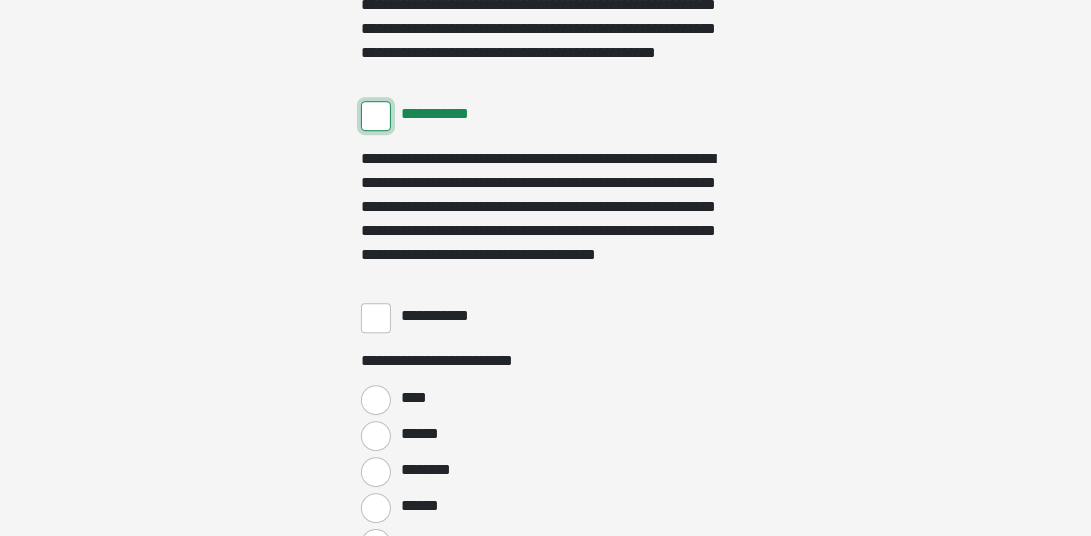 scroll, scrollTop: 3800, scrollLeft: 0, axis: vertical 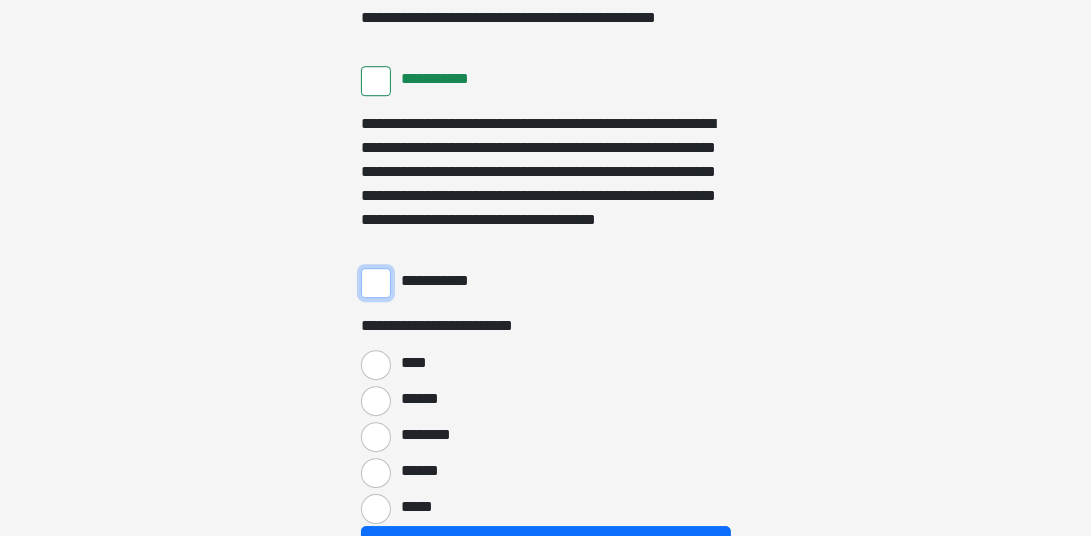 click on "**********" at bounding box center (376, 283) 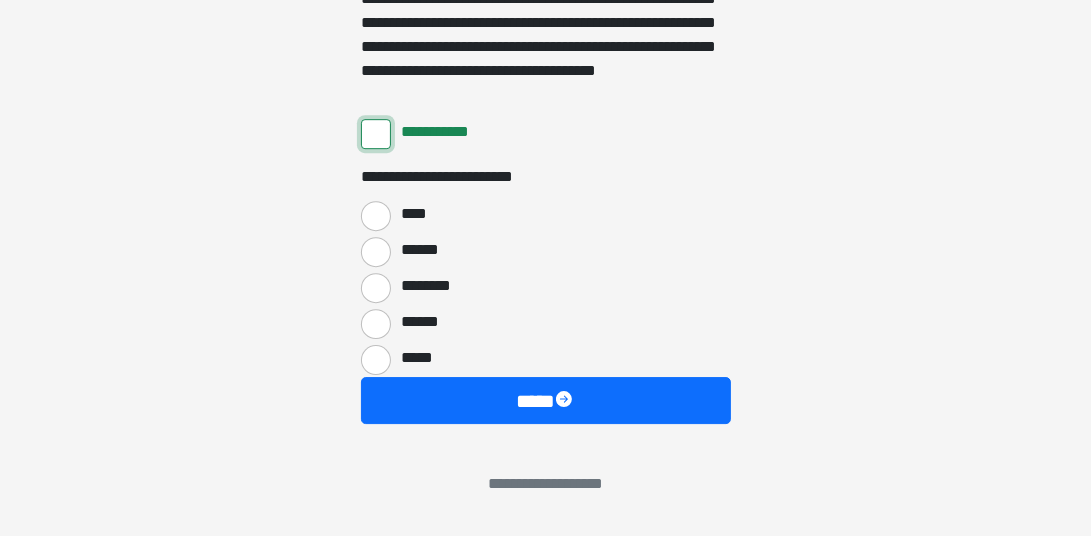 scroll, scrollTop: 3955, scrollLeft: 0, axis: vertical 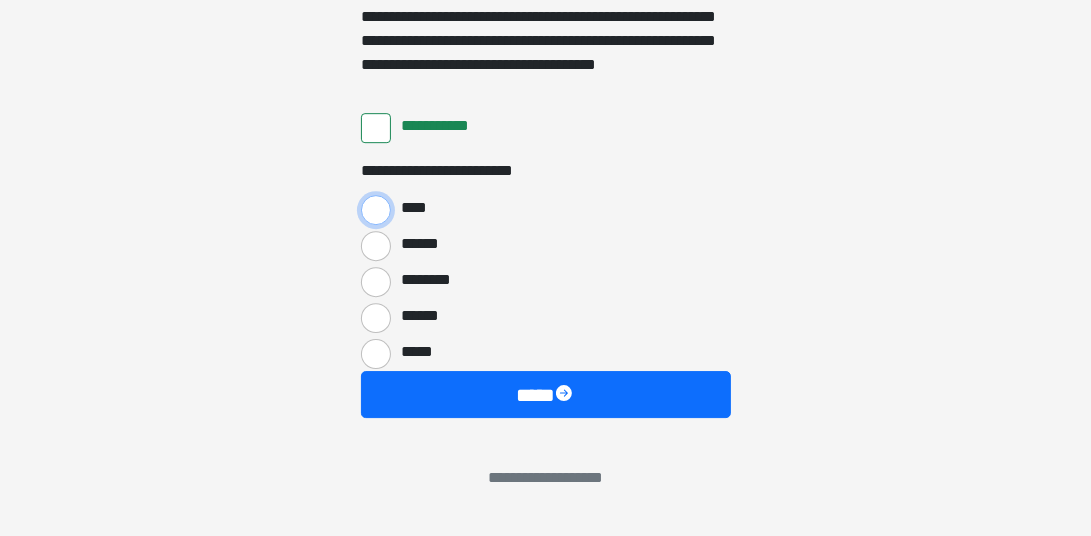 click on "****" at bounding box center (376, 210) 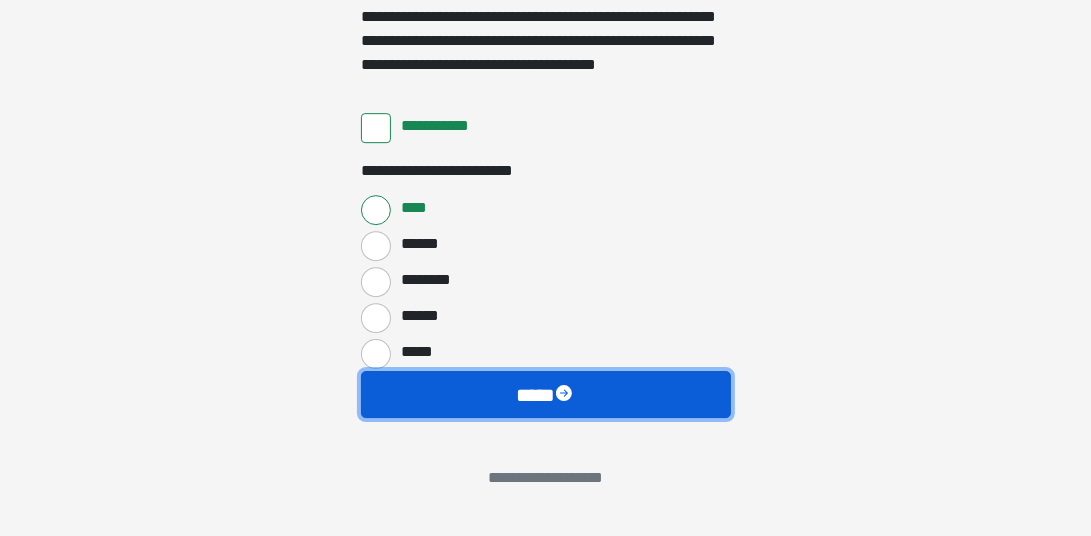 click on "****" at bounding box center (546, 394) 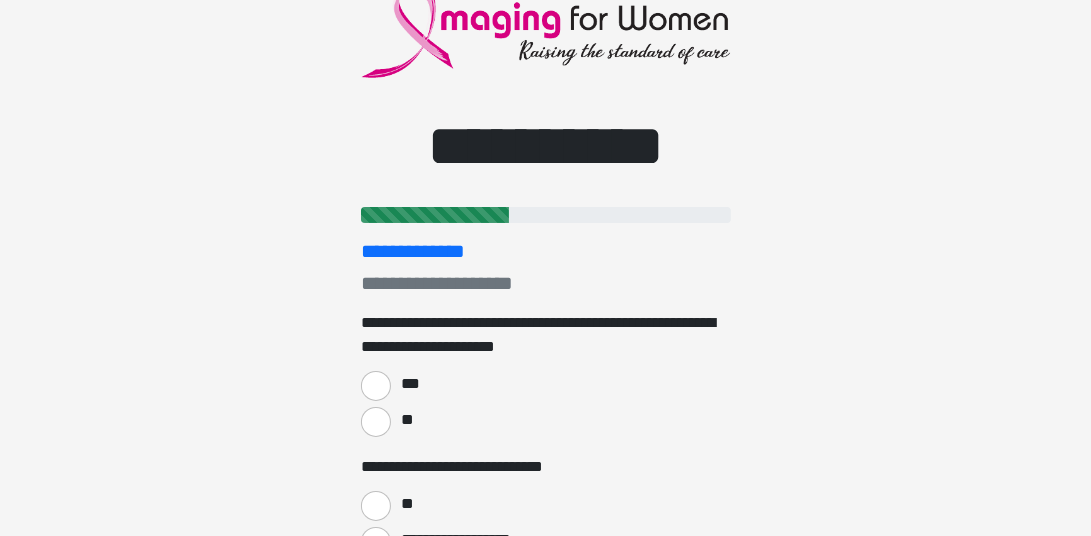 scroll, scrollTop: 100, scrollLeft: 0, axis: vertical 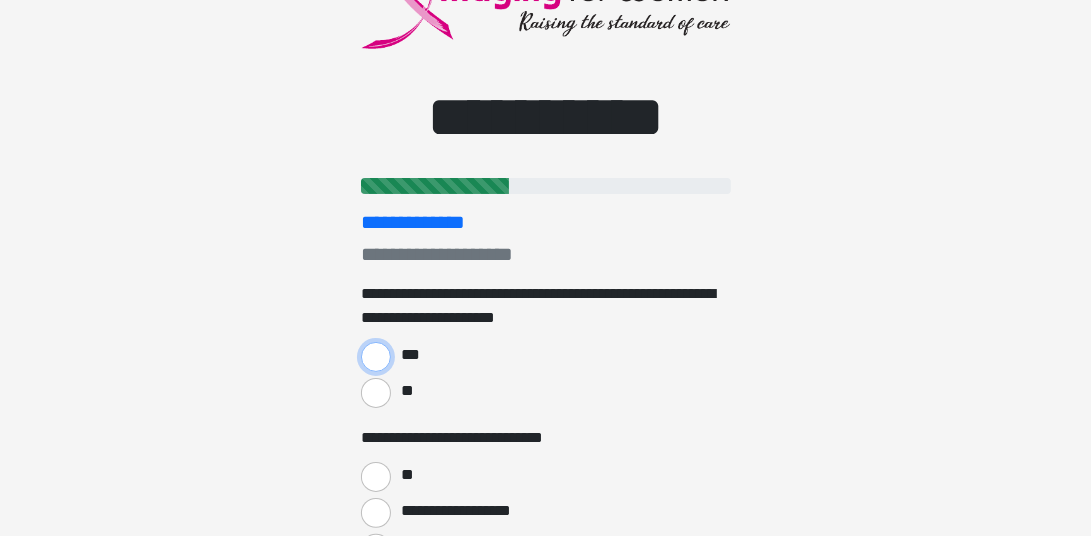 click on "***" at bounding box center [376, 357] 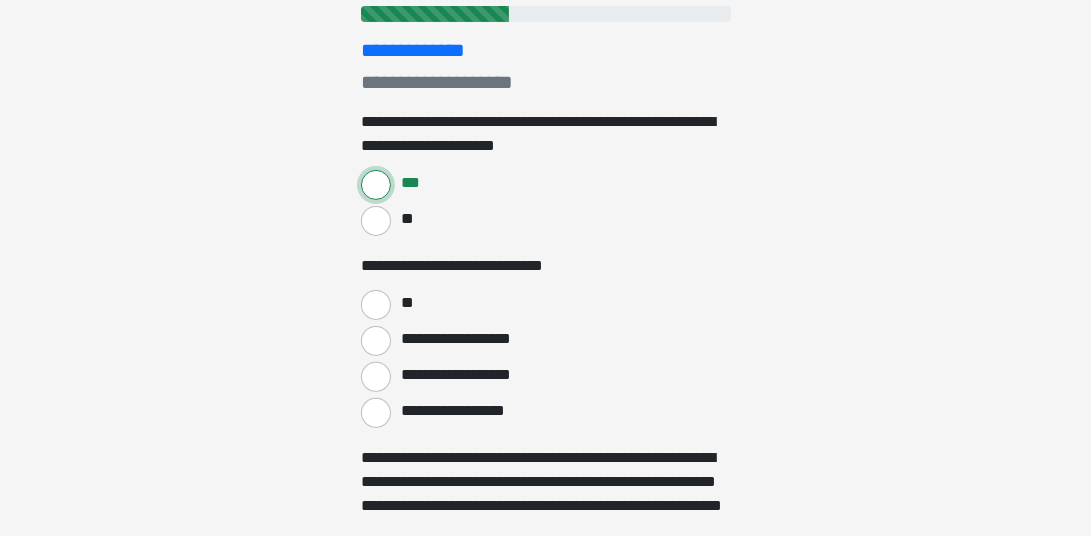 scroll, scrollTop: 299, scrollLeft: 0, axis: vertical 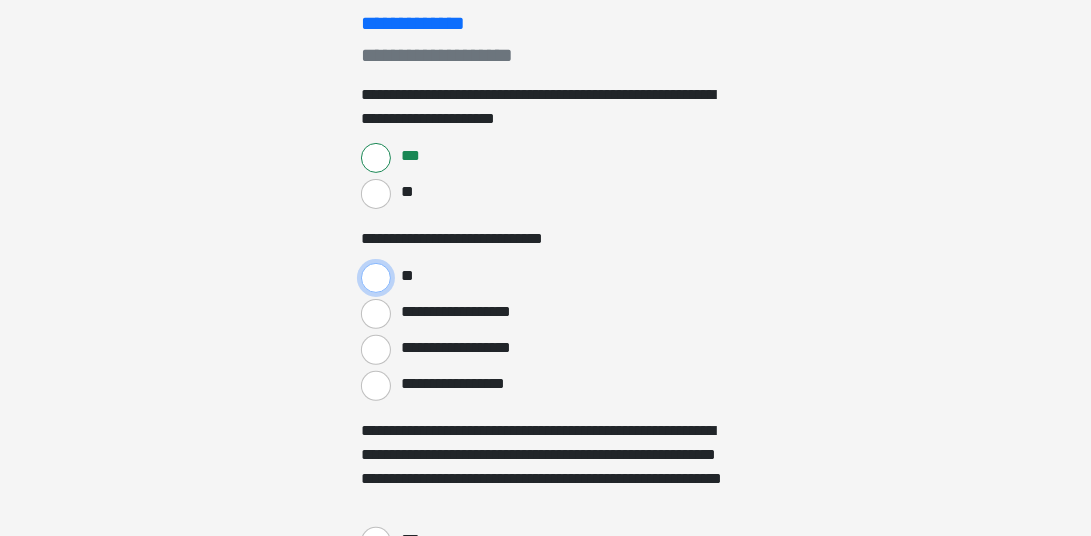 click on "**" at bounding box center [376, 278] 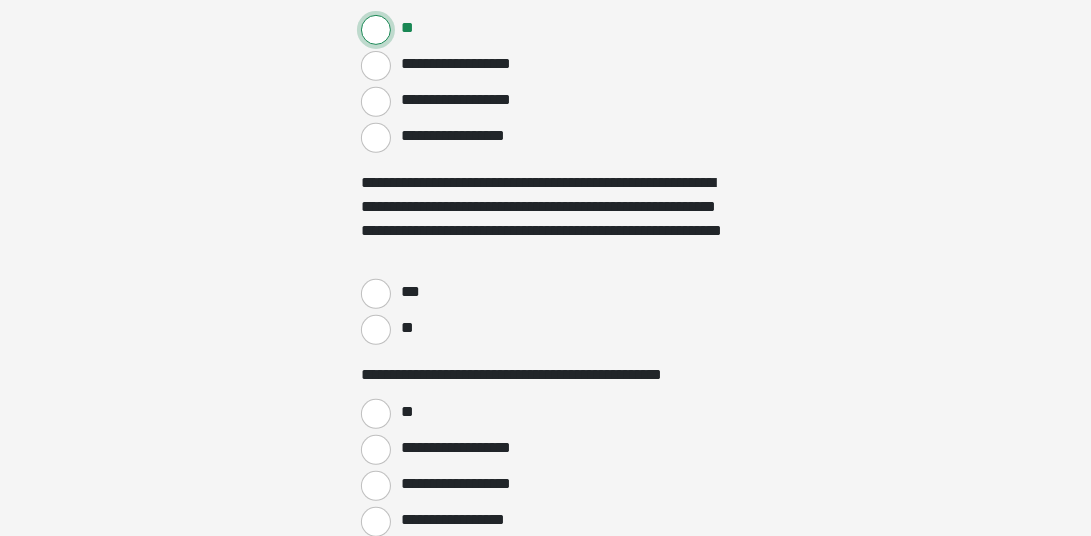 scroll, scrollTop: 600, scrollLeft: 0, axis: vertical 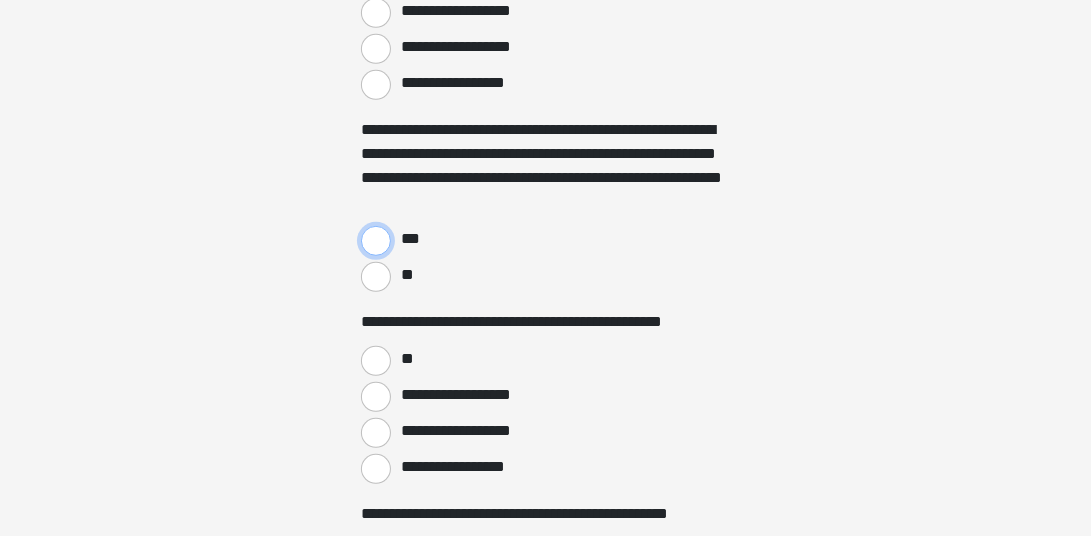 click on "***" at bounding box center [376, 241] 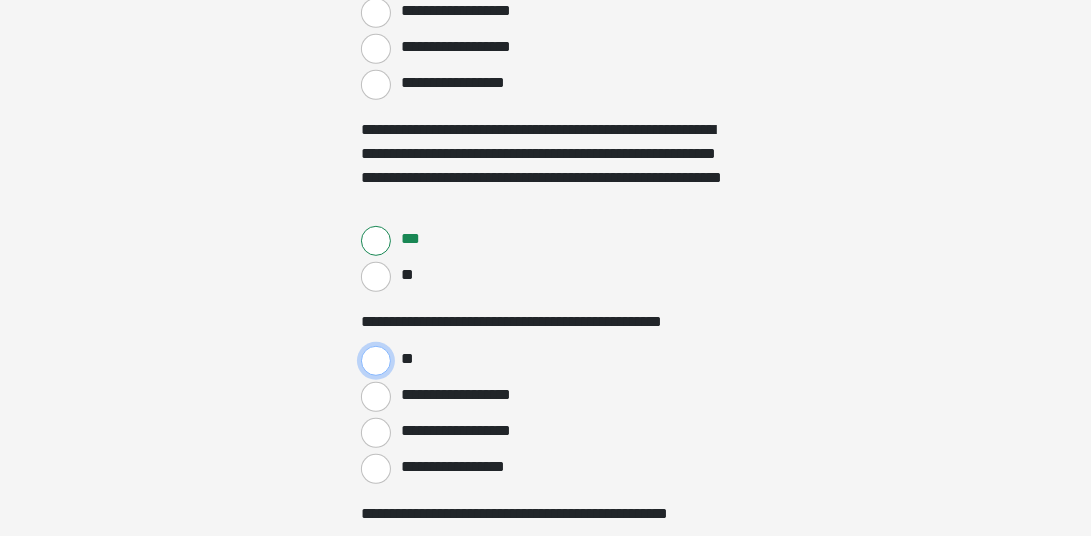 click on "**" at bounding box center [376, 361] 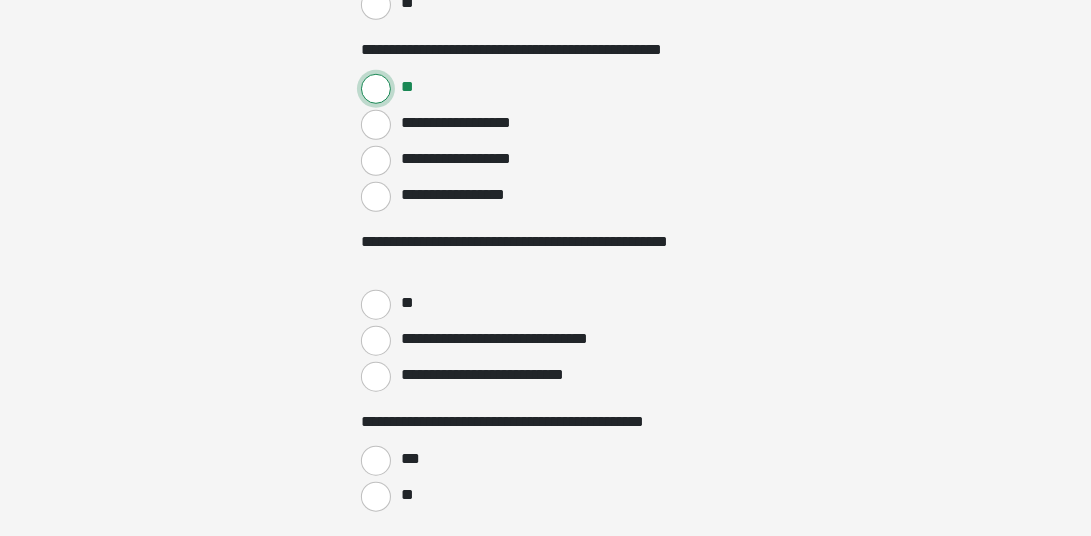 scroll, scrollTop: 900, scrollLeft: 0, axis: vertical 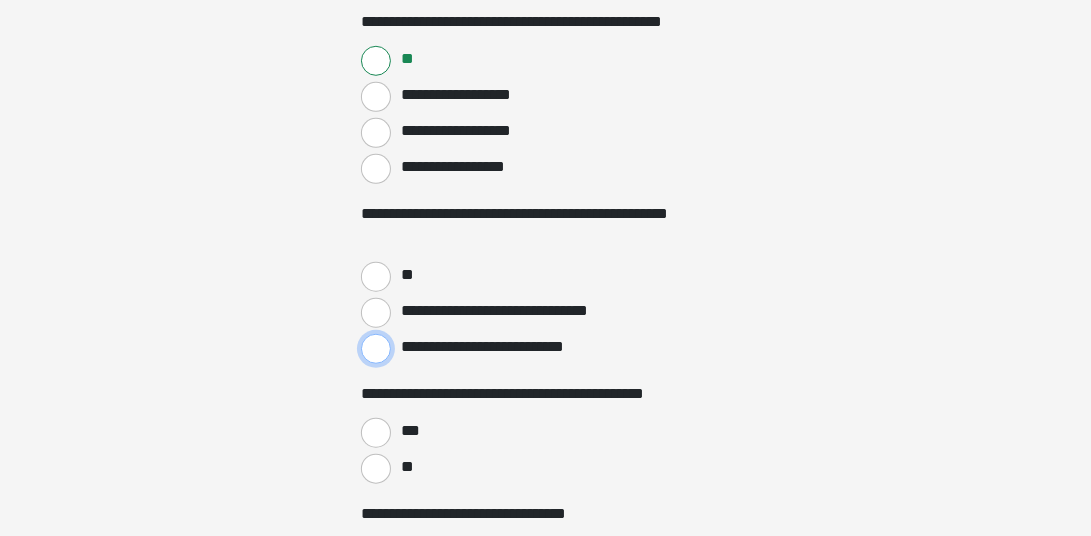 click on "**********" at bounding box center [376, 349] 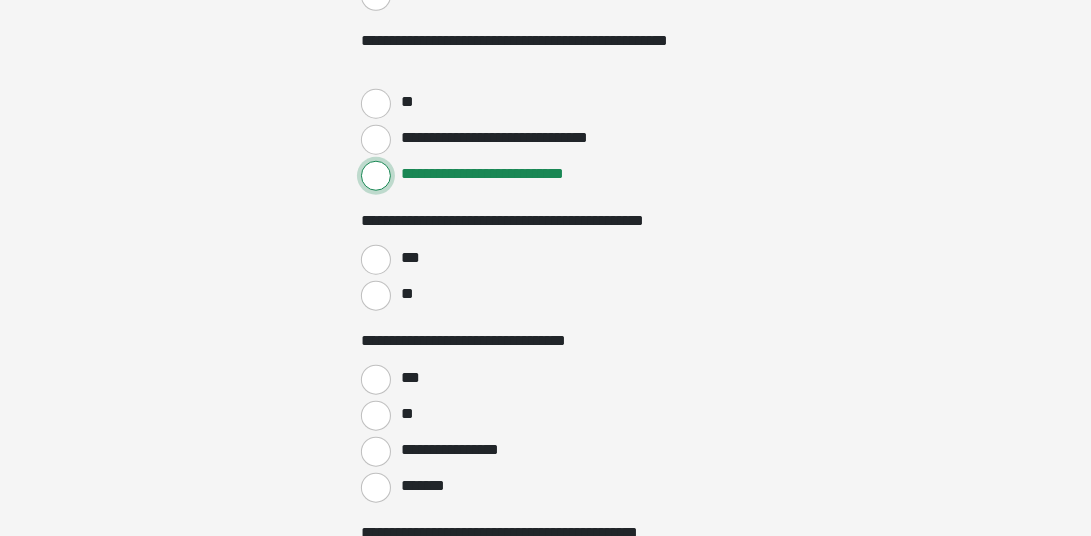 scroll, scrollTop: 1099, scrollLeft: 0, axis: vertical 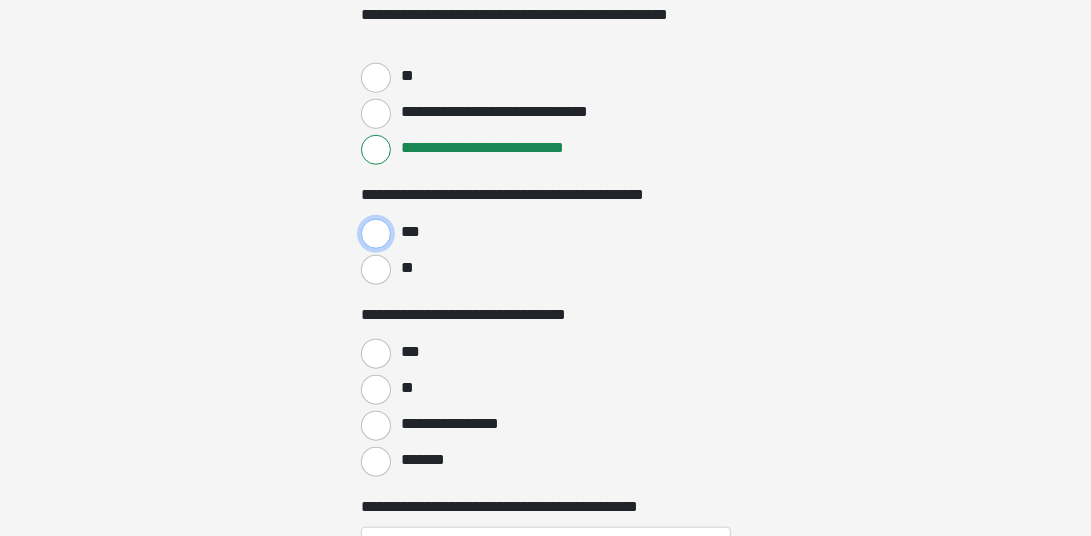 click on "***" at bounding box center (376, 234) 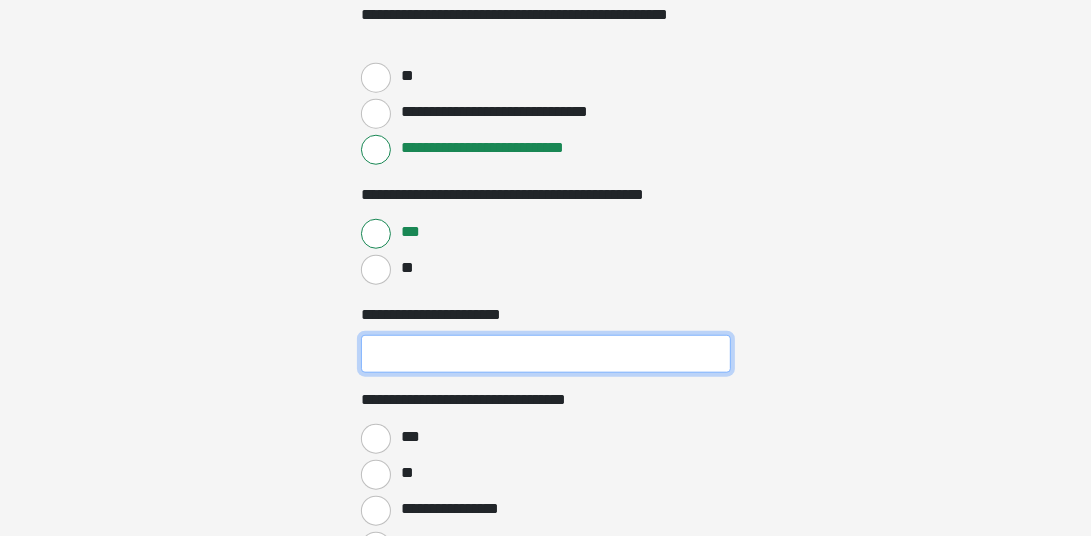 click on "**********" at bounding box center (546, 354) 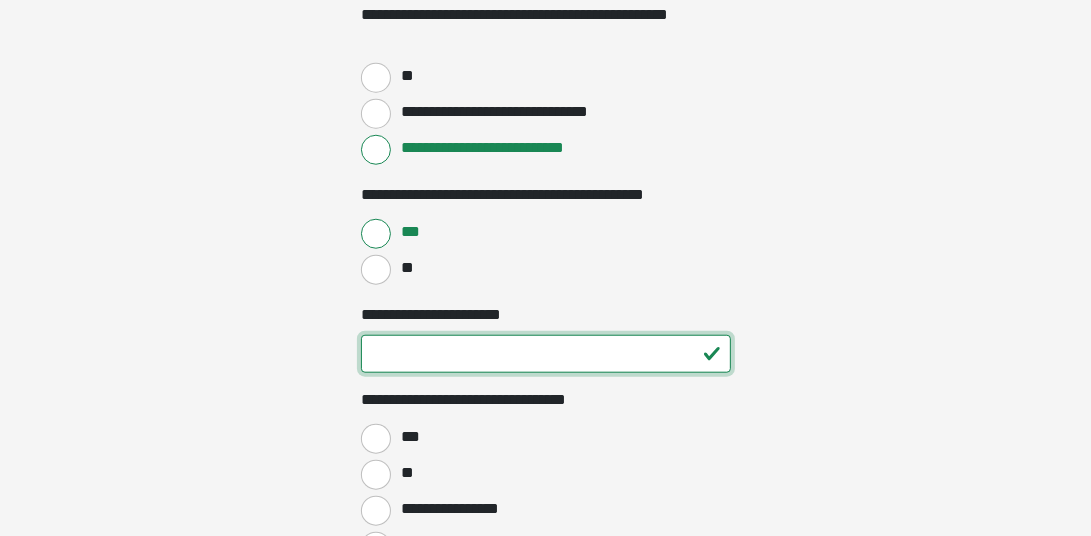 type on "**" 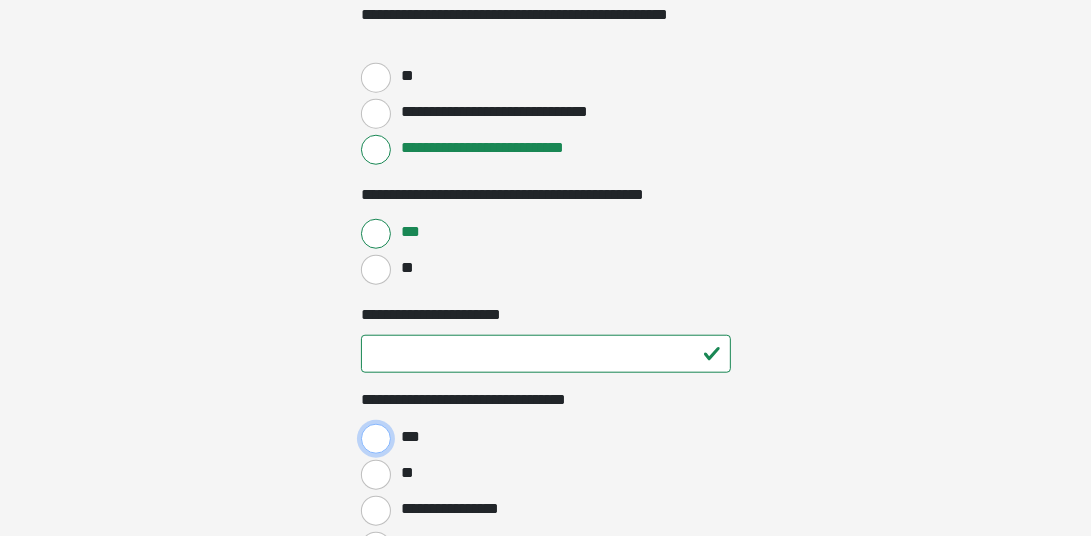 click on "***" at bounding box center [376, 439] 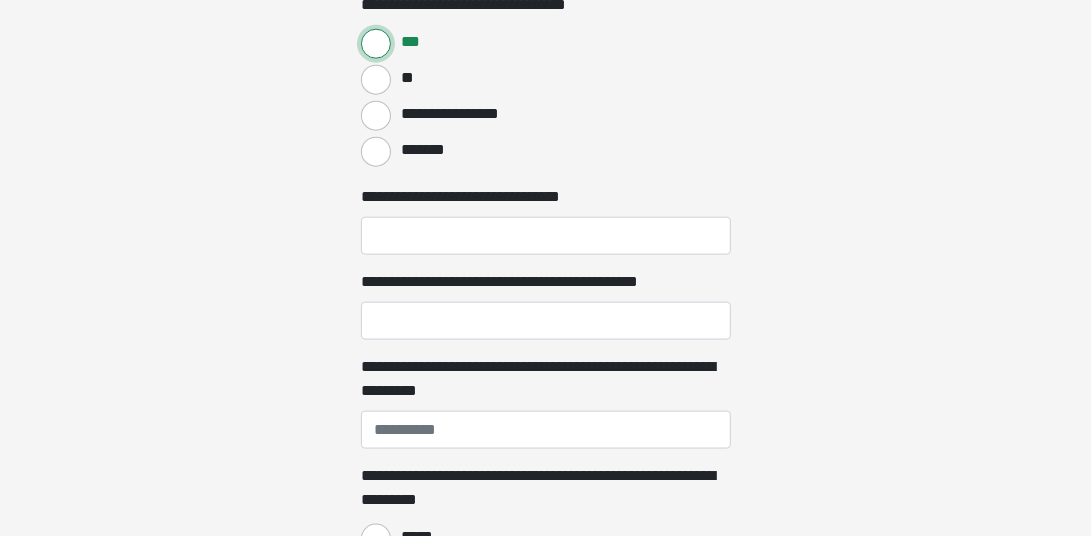 scroll, scrollTop: 1499, scrollLeft: 0, axis: vertical 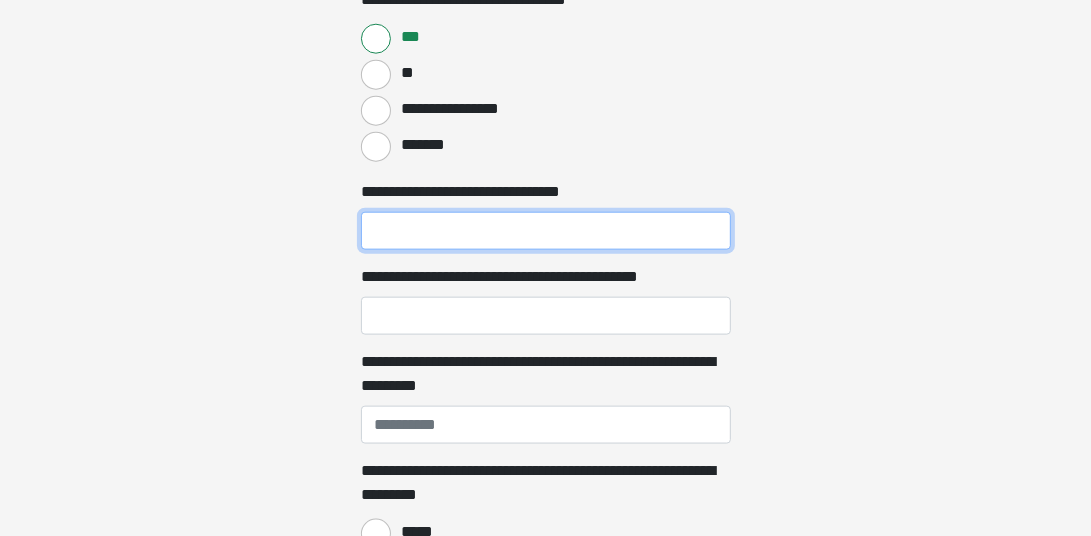 click on "**********" at bounding box center (546, 231) 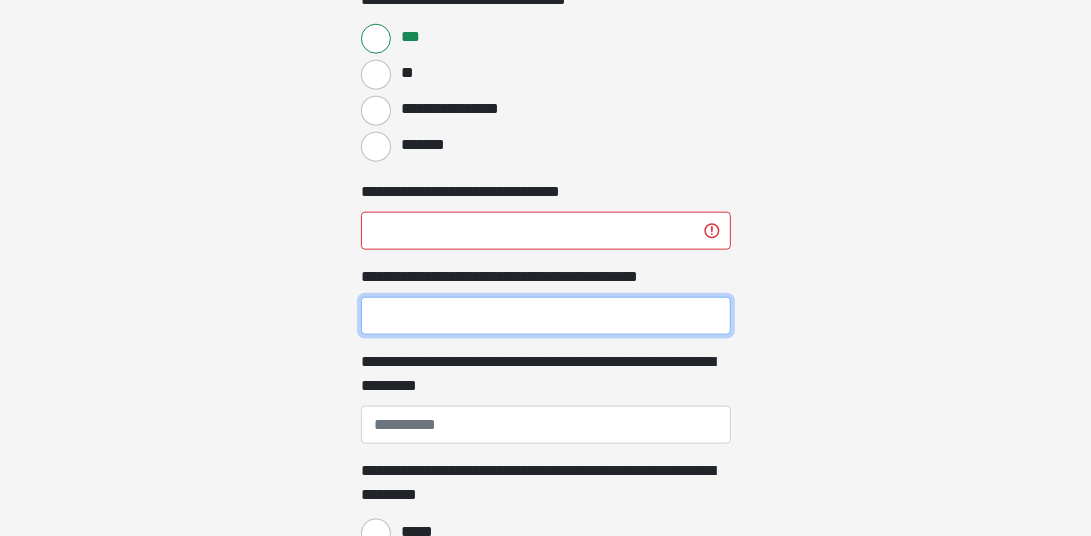 click on "**********" at bounding box center [546, 316] 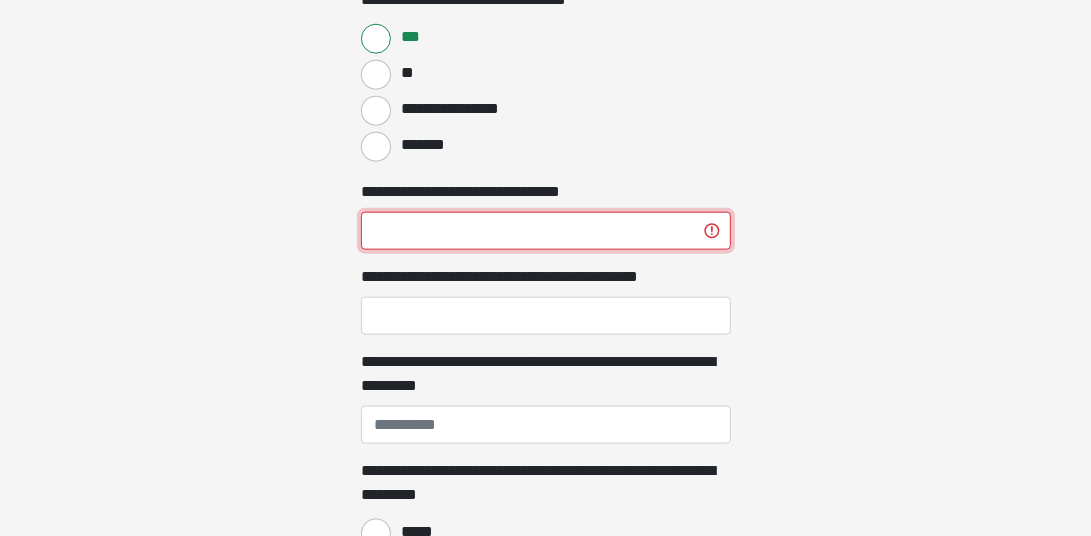 click on "**" at bounding box center (546, 231) 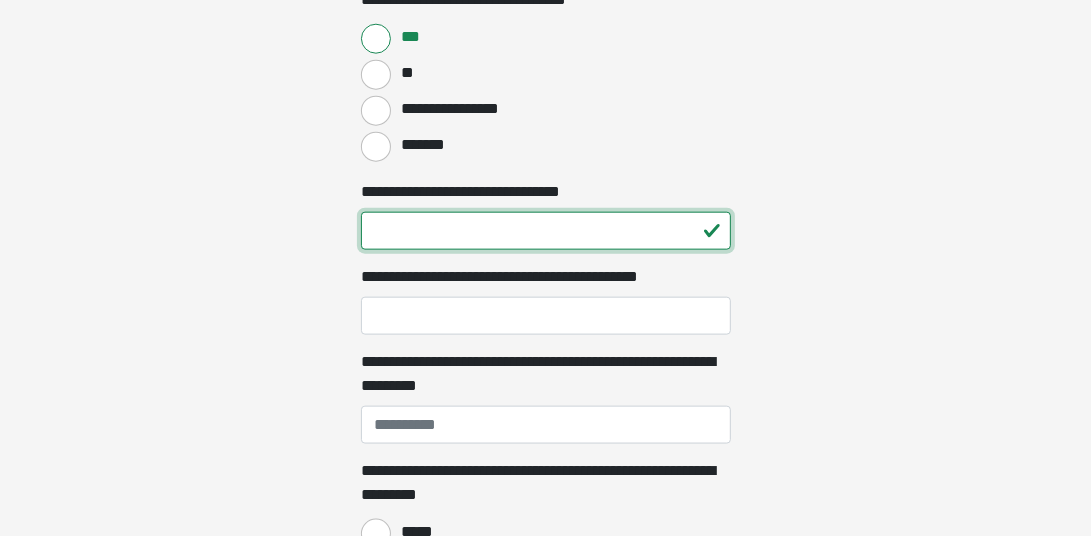 click on "**" at bounding box center (546, 231) 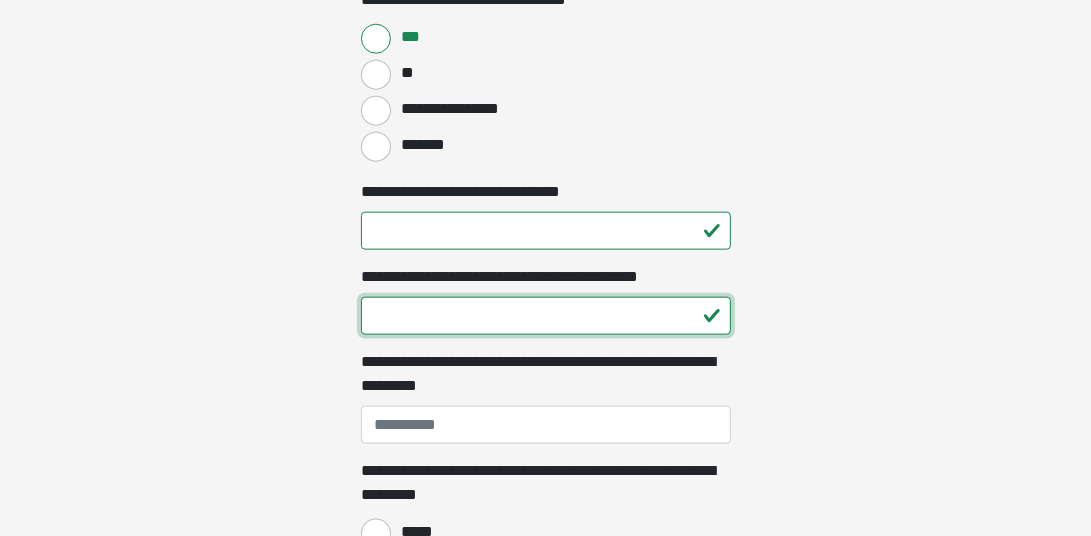 click on "**" at bounding box center (546, 316) 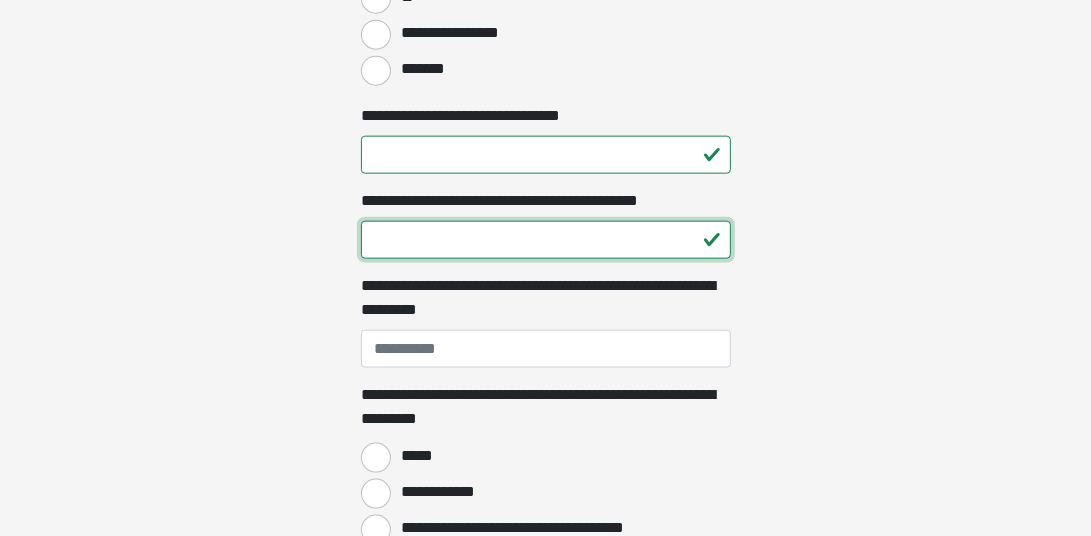 scroll, scrollTop: 1600, scrollLeft: 0, axis: vertical 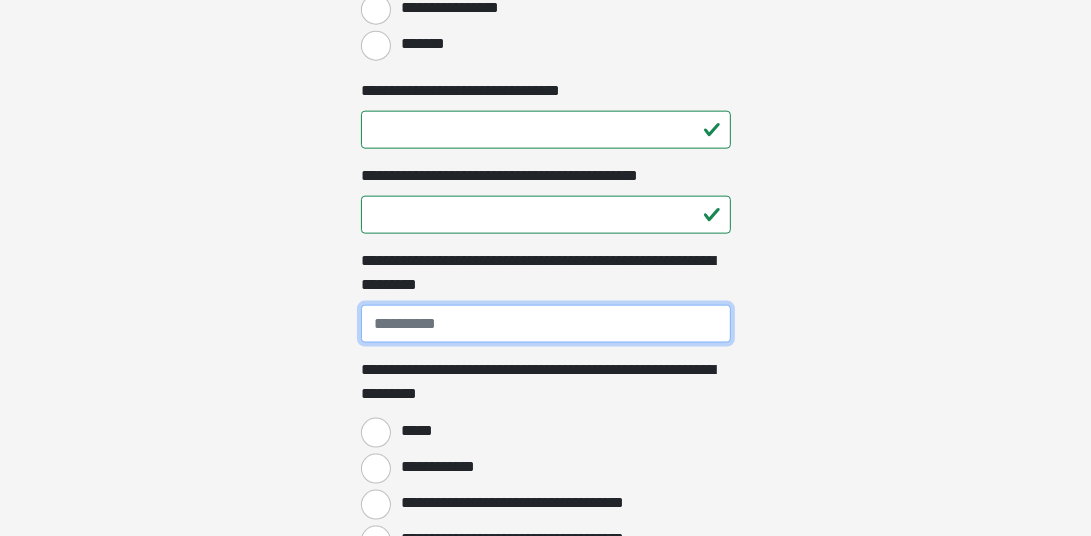 click on "**********" at bounding box center (546, 324) 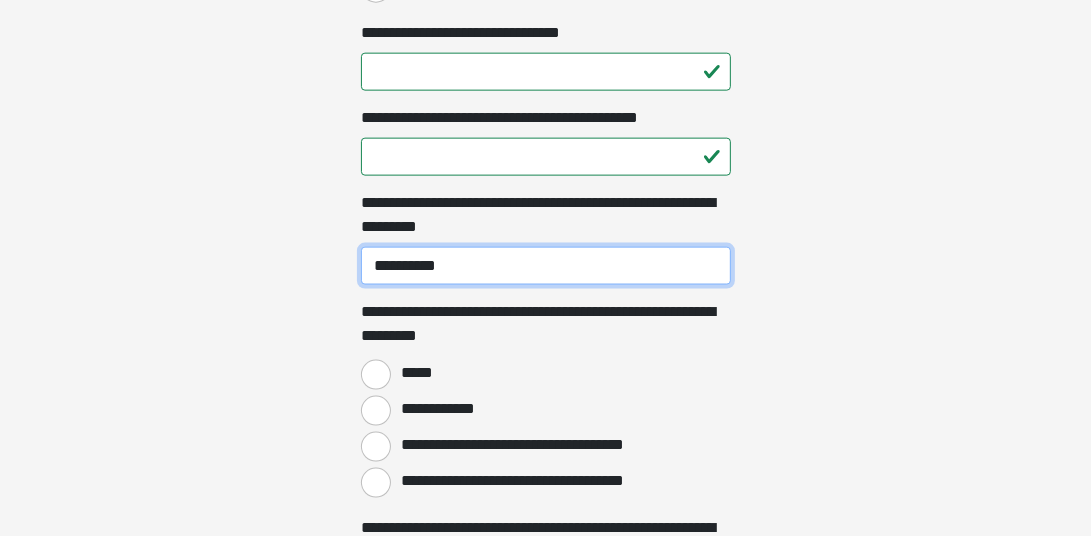 scroll, scrollTop: 1700, scrollLeft: 0, axis: vertical 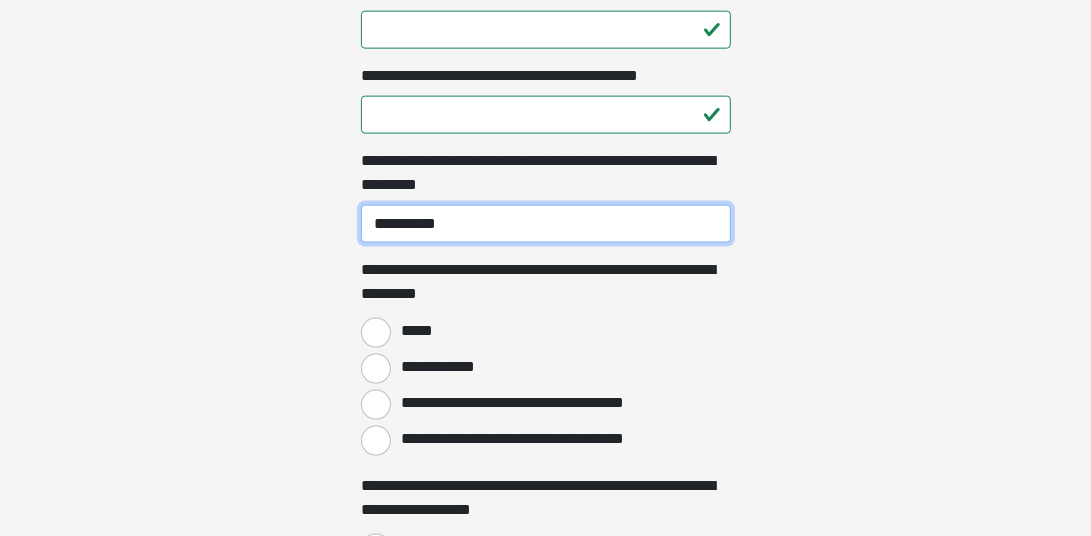 type on "**********" 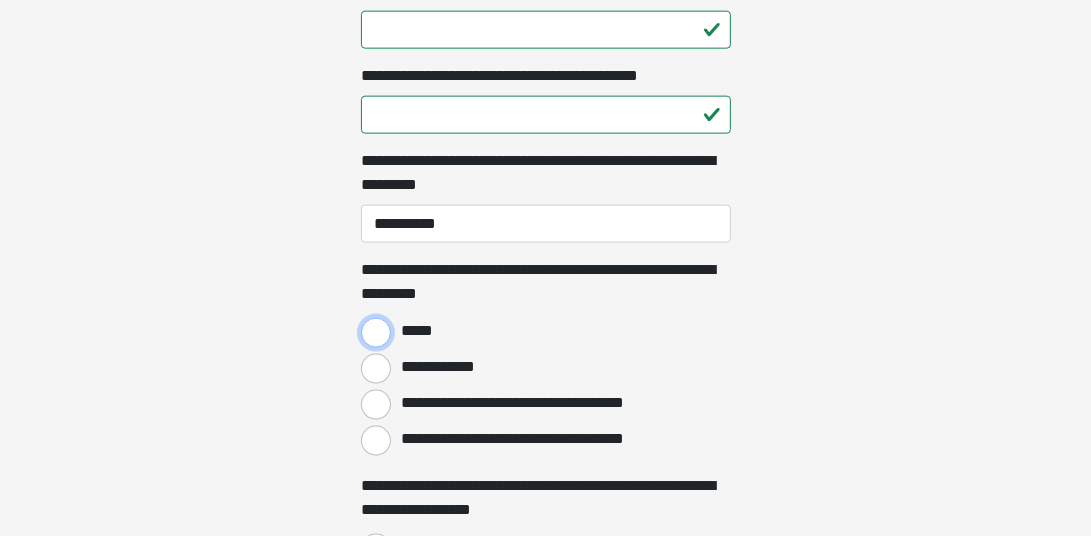 click on "*****" at bounding box center [376, 333] 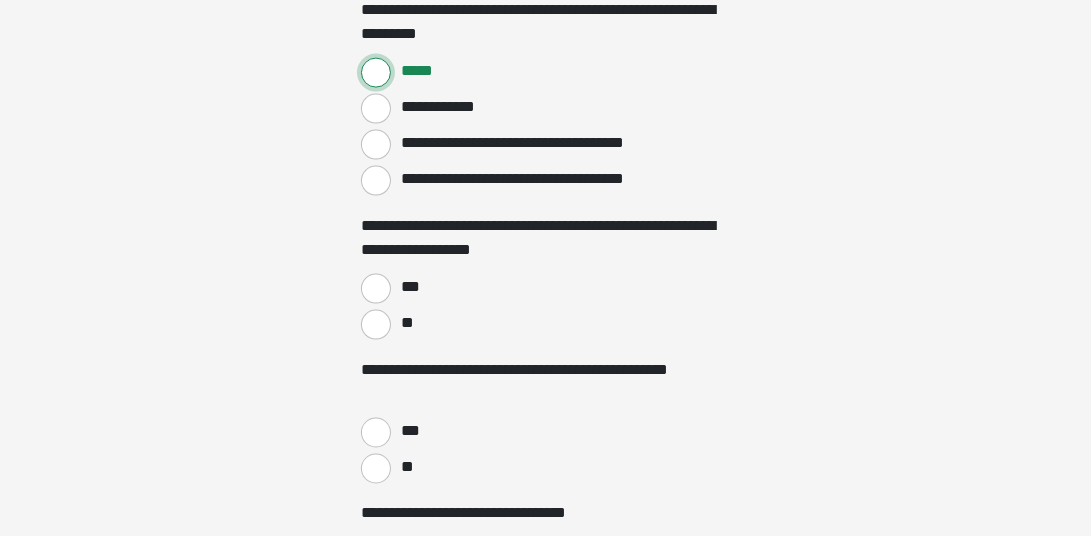 scroll, scrollTop: 2000, scrollLeft: 0, axis: vertical 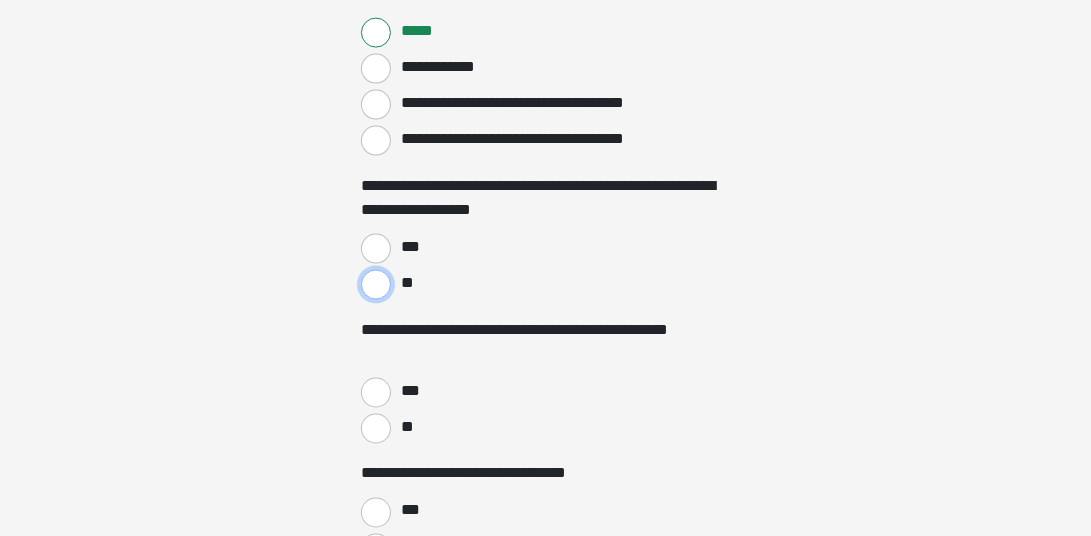 click on "**" at bounding box center (376, 285) 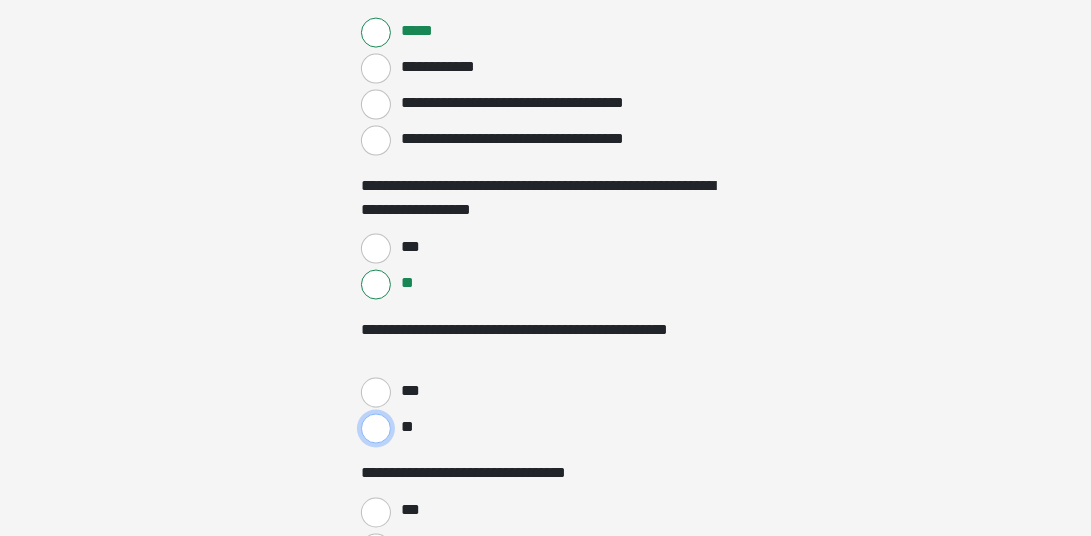 click on "**" at bounding box center (376, 429) 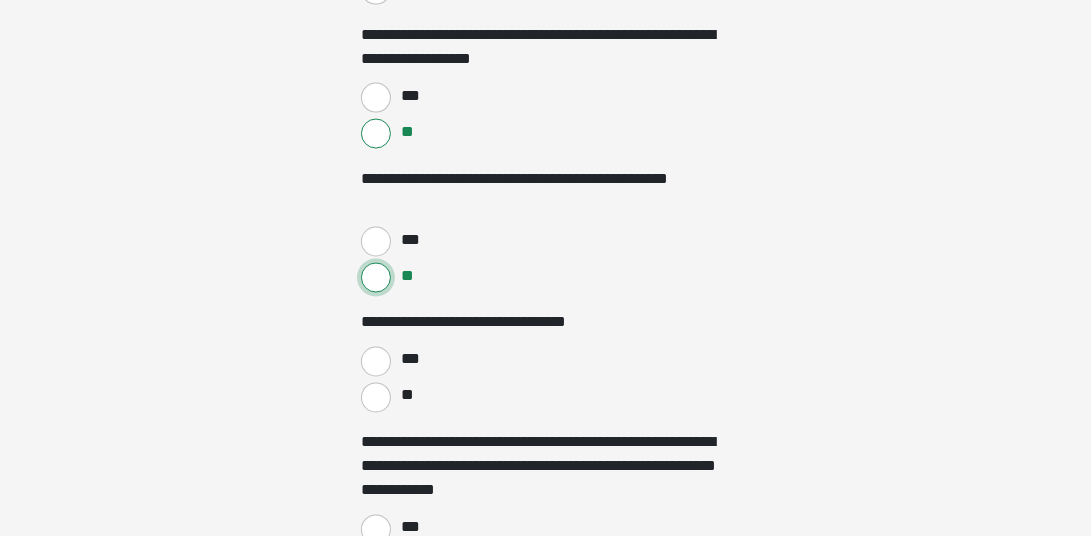 scroll, scrollTop: 2200, scrollLeft: 0, axis: vertical 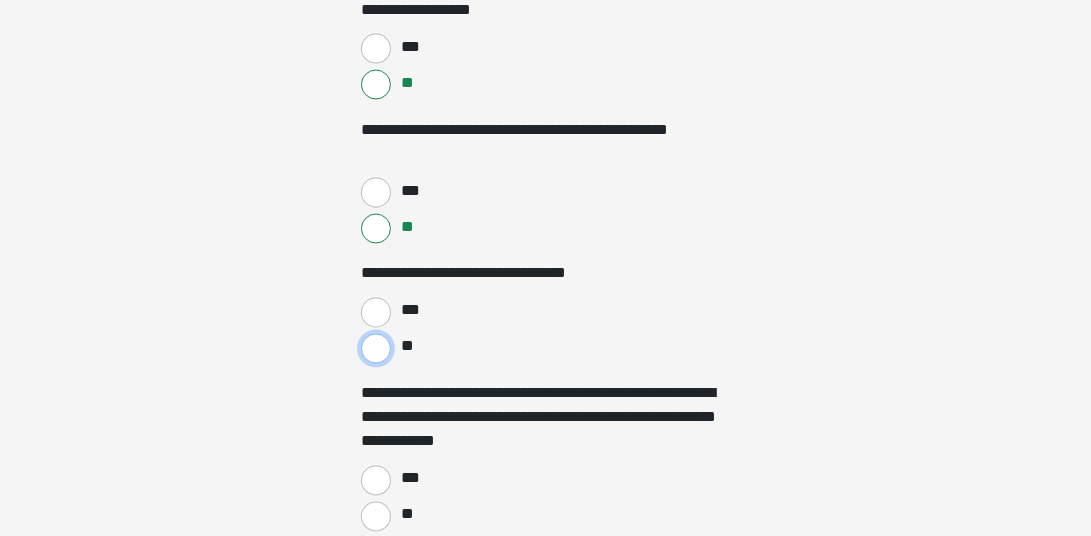 click on "**" at bounding box center [376, 349] 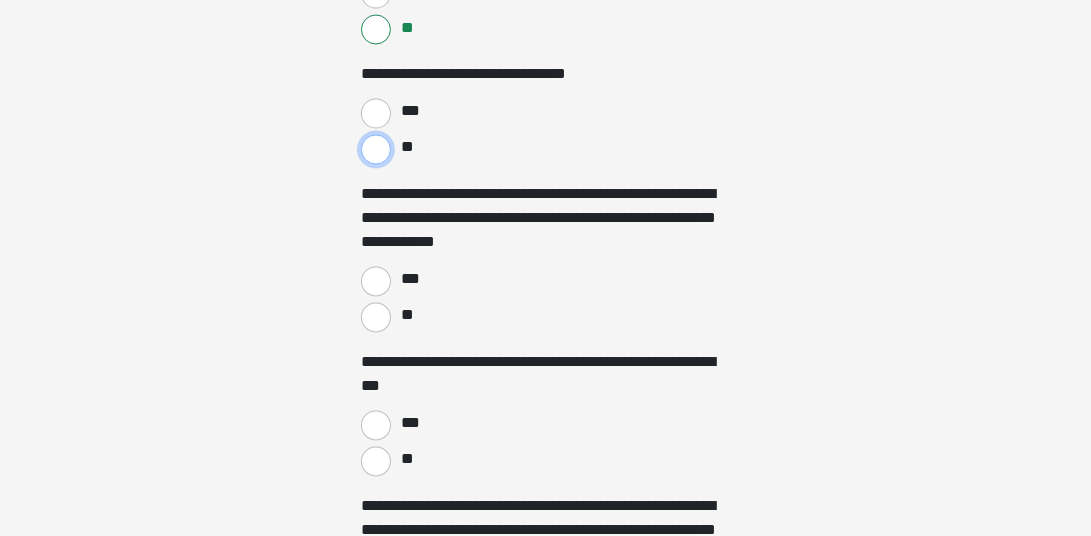 scroll, scrollTop: 2400, scrollLeft: 0, axis: vertical 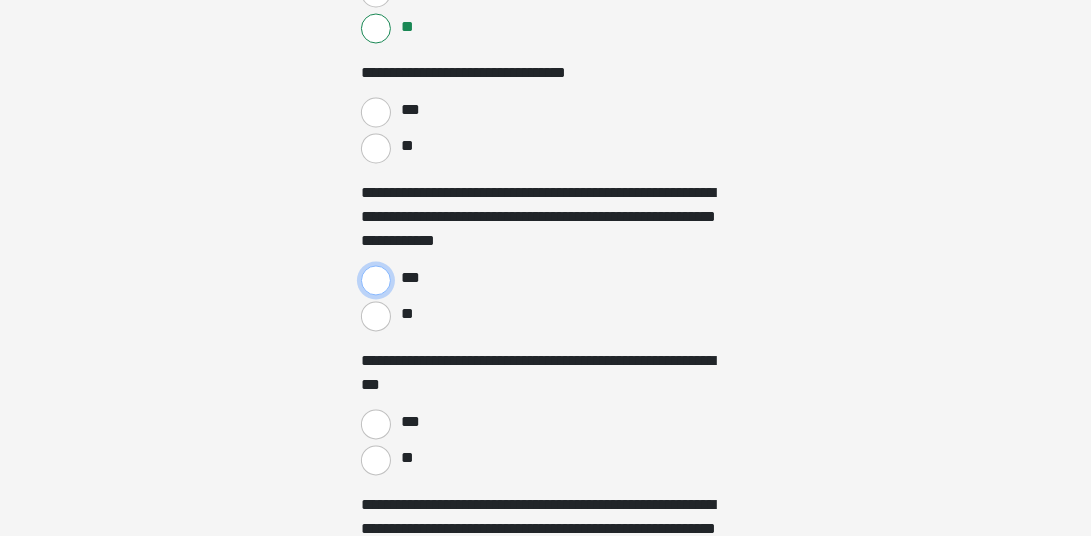 click on "***" at bounding box center [376, 281] 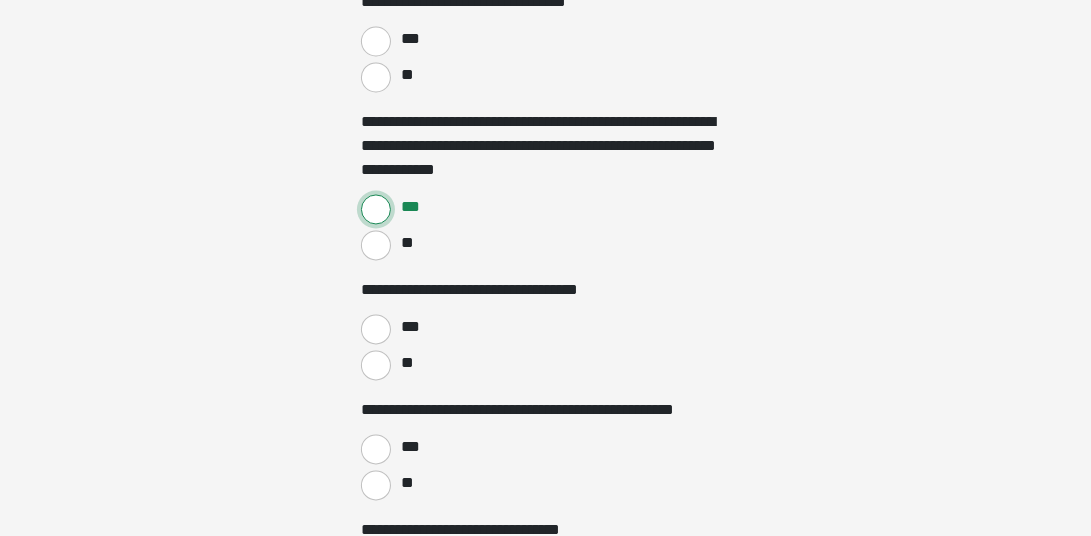 scroll, scrollTop: 2500, scrollLeft: 0, axis: vertical 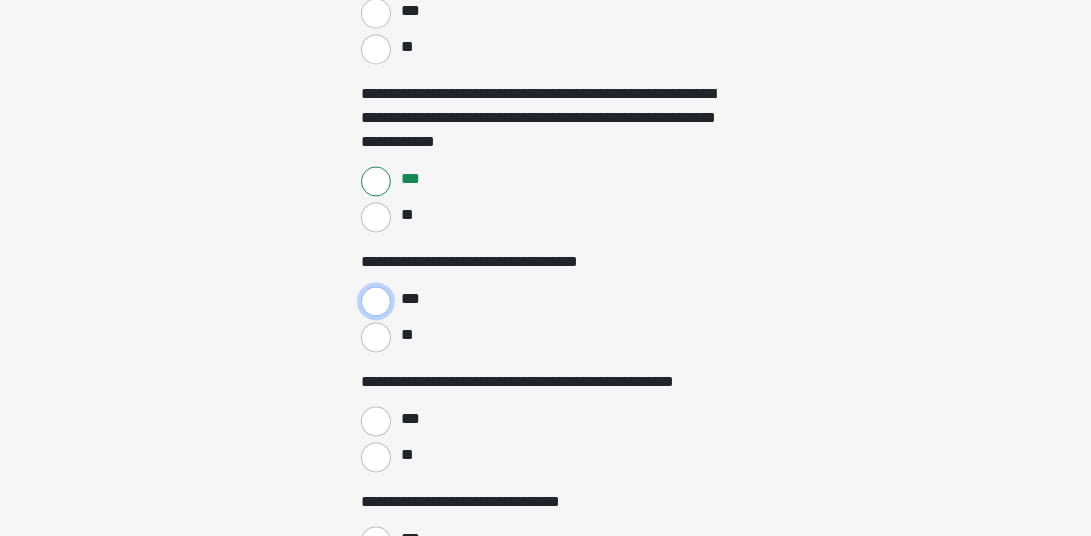 click on "***" at bounding box center [376, 301] 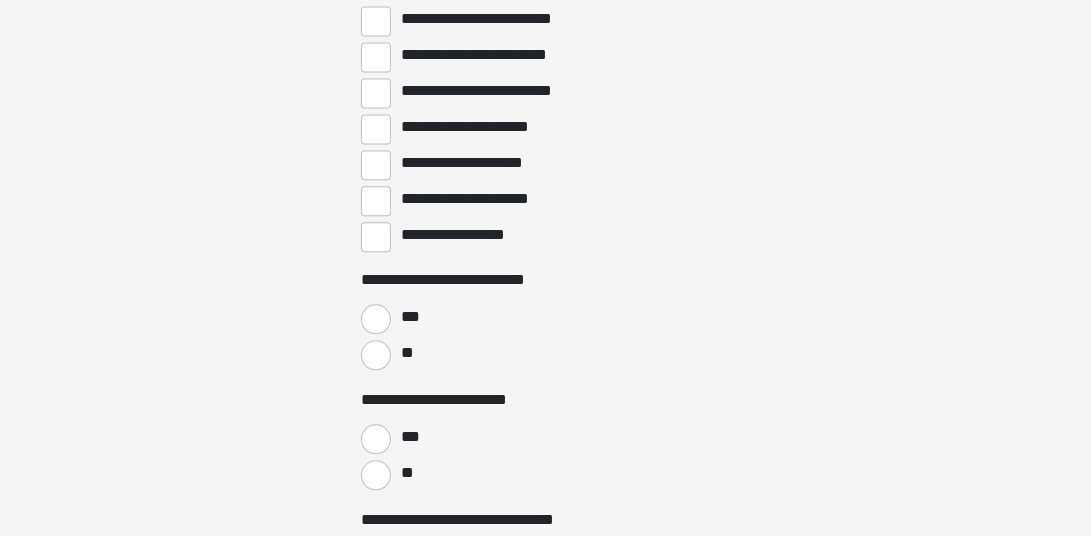 scroll, scrollTop: 3000, scrollLeft: 0, axis: vertical 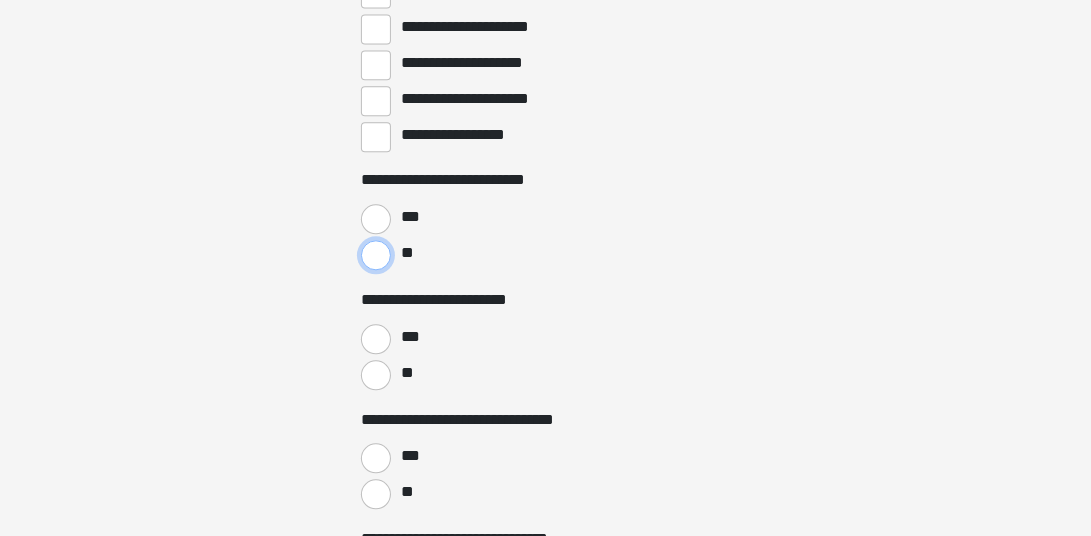 click on "**" at bounding box center (376, 255) 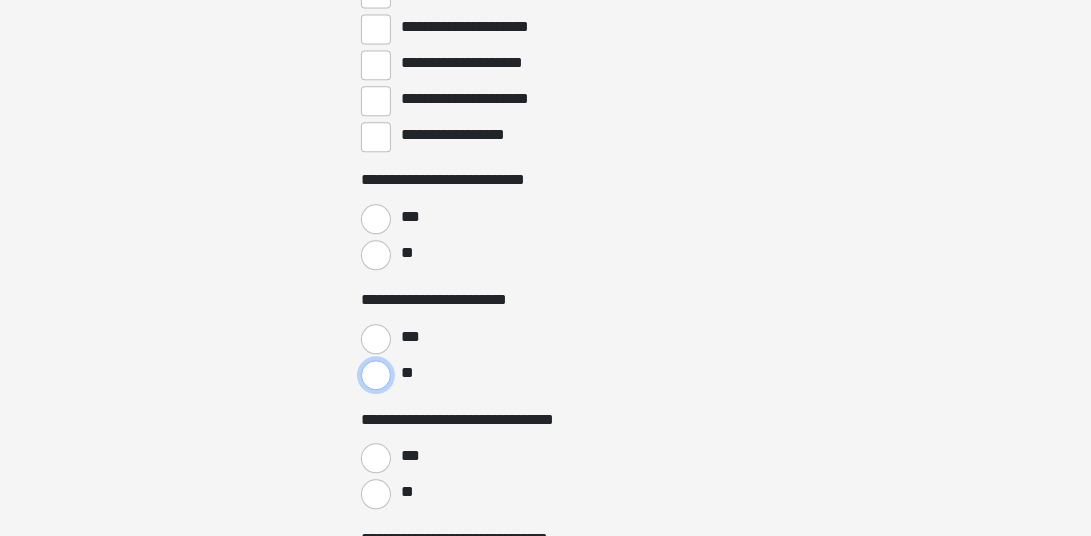 click on "**" at bounding box center [376, 375] 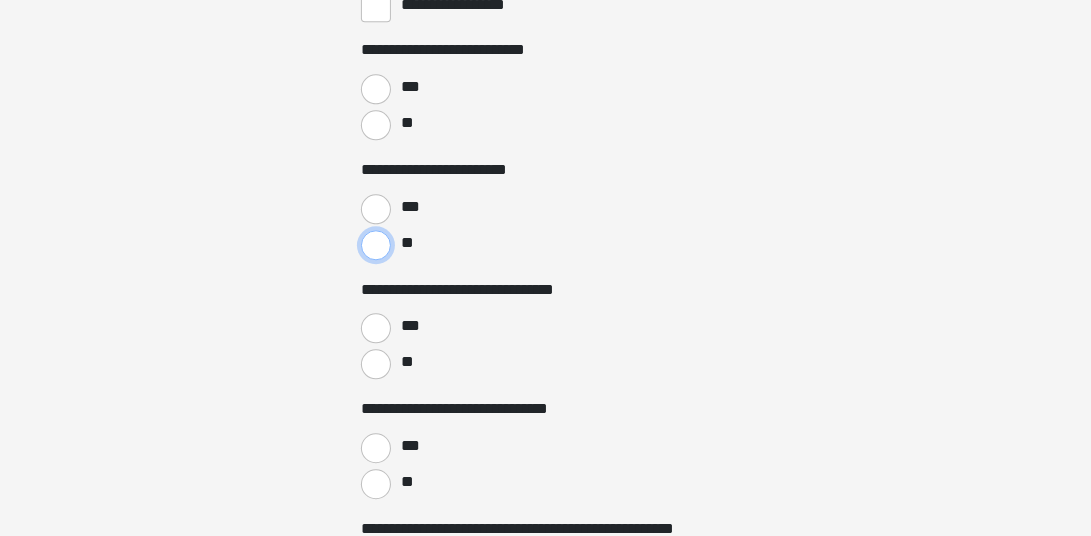 scroll, scrollTop: 3200, scrollLeft: 0, axis: vertical 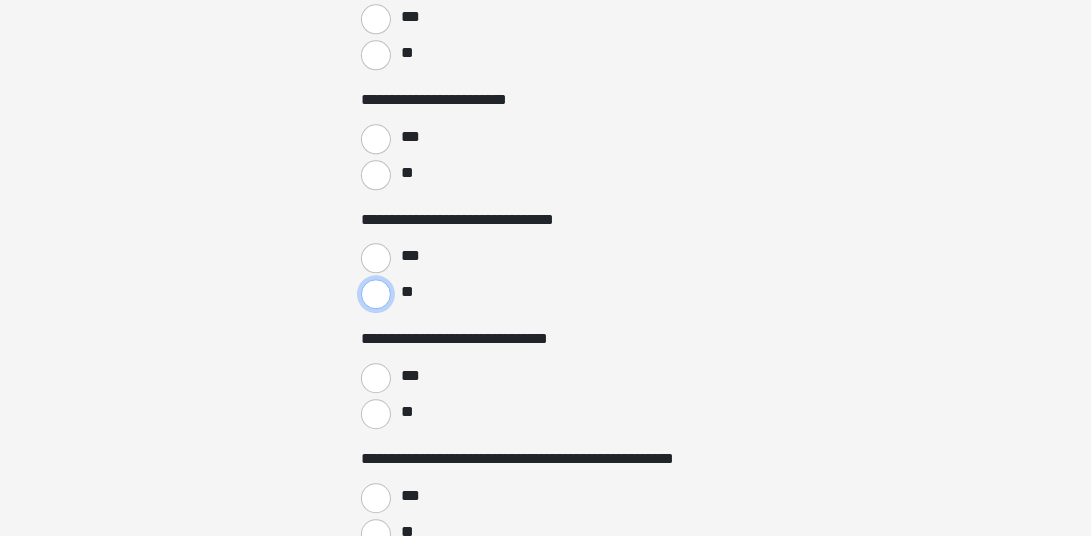 click on "**" at bounding box center [376, 294] 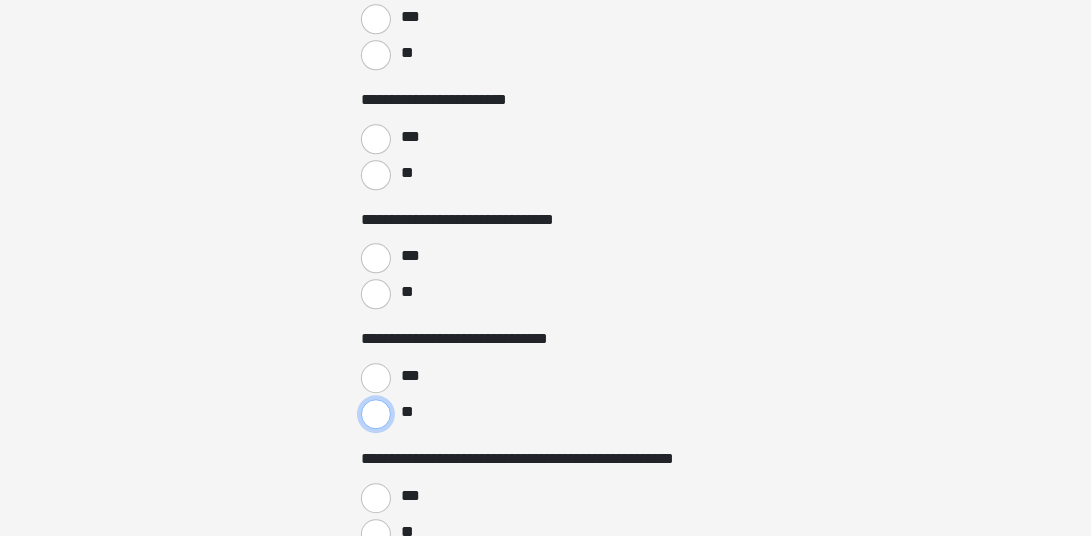 click on "**" at bounding box center [376, 414] 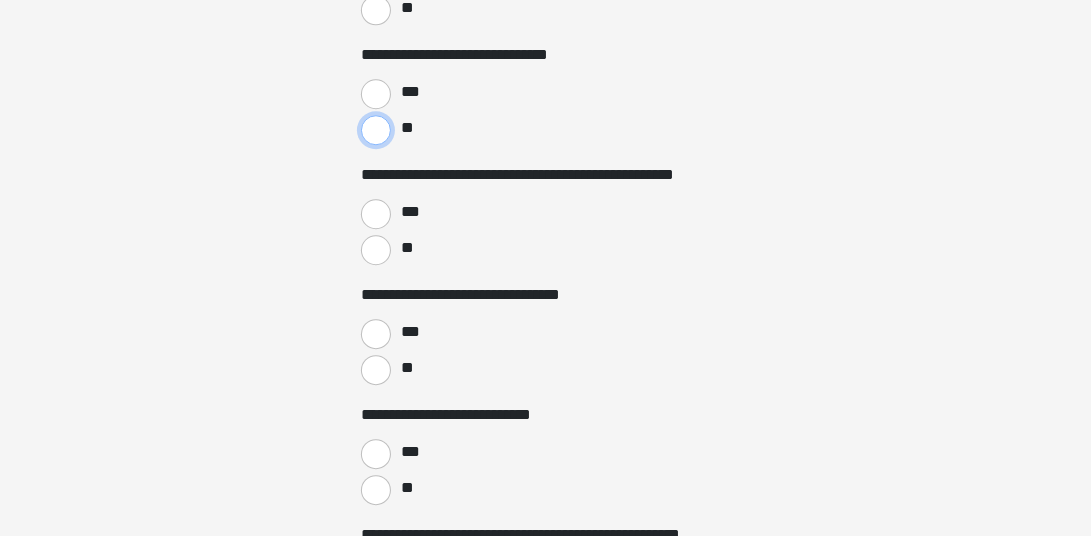 scroll, scrollTop: 3499, scrollLeft: 0, axis: vertical 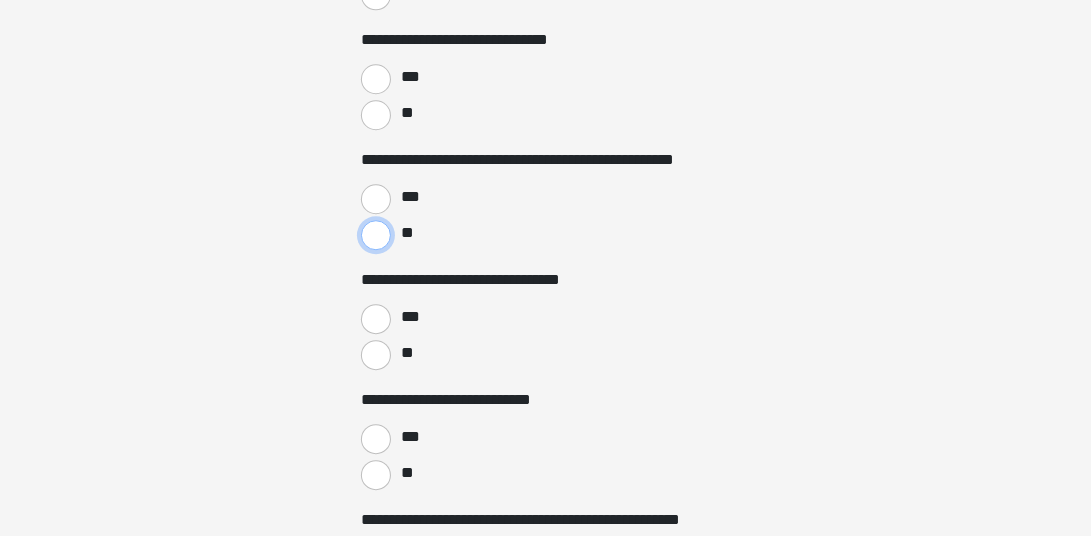 click on "**" at bounding box center [376, 235] 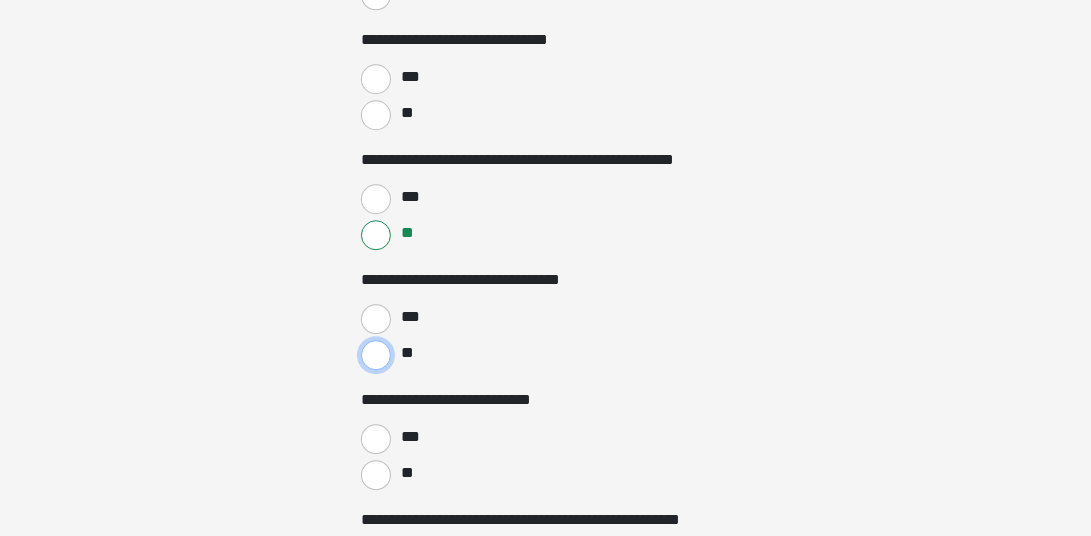 click on "**" at bounding box center [376, 355] 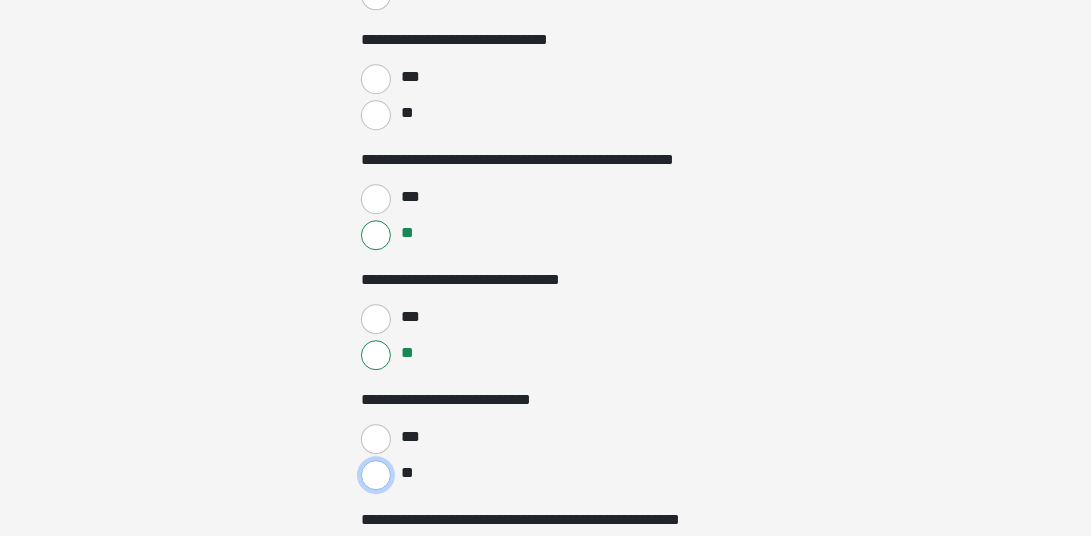 click on "**" at bounding box center (376, 475) 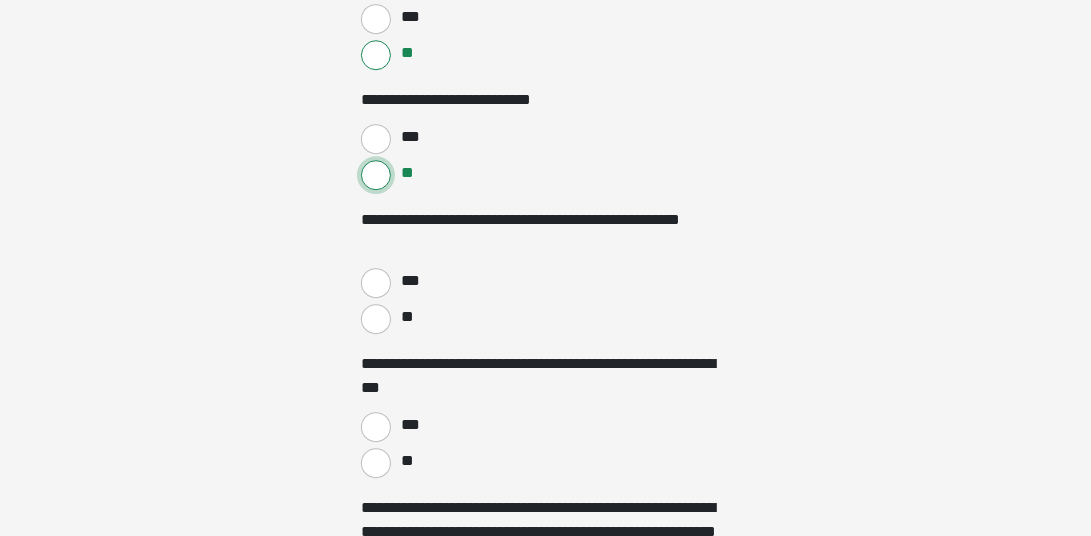 scroll, scrollTop: 3800, scrollLeft: 0, axis: vertical 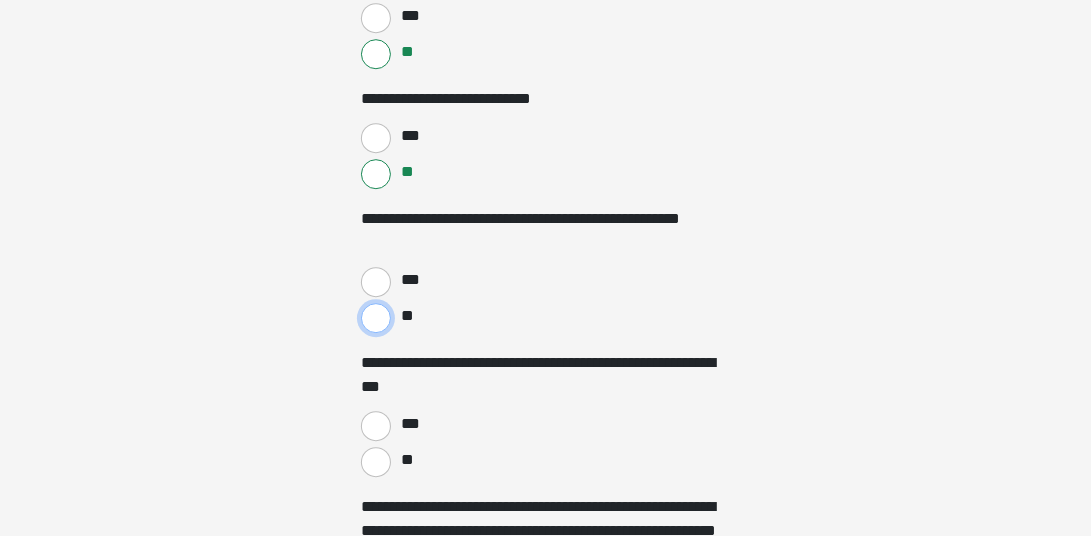 click on "**" at bounding box center [376, 318] 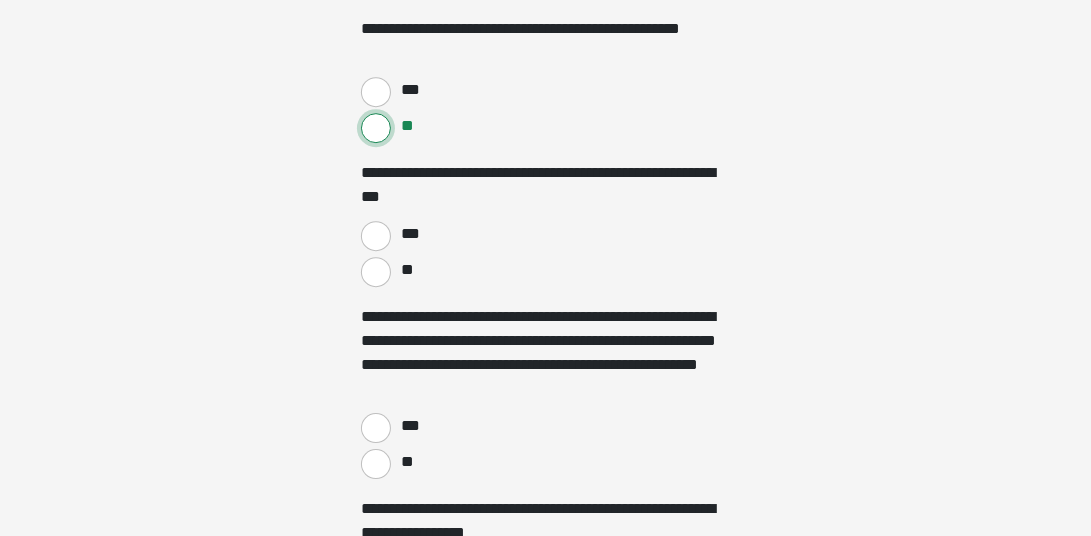 scroll, scrollTop: 4000, scrollLeft: 0, axis: vertical 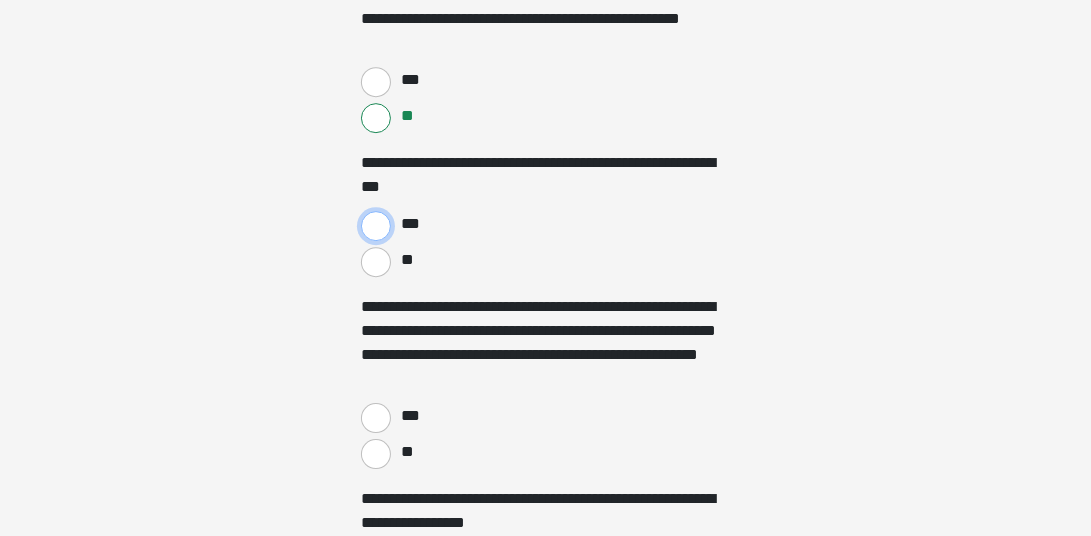 click on "***" at bounding box center [376, 226] 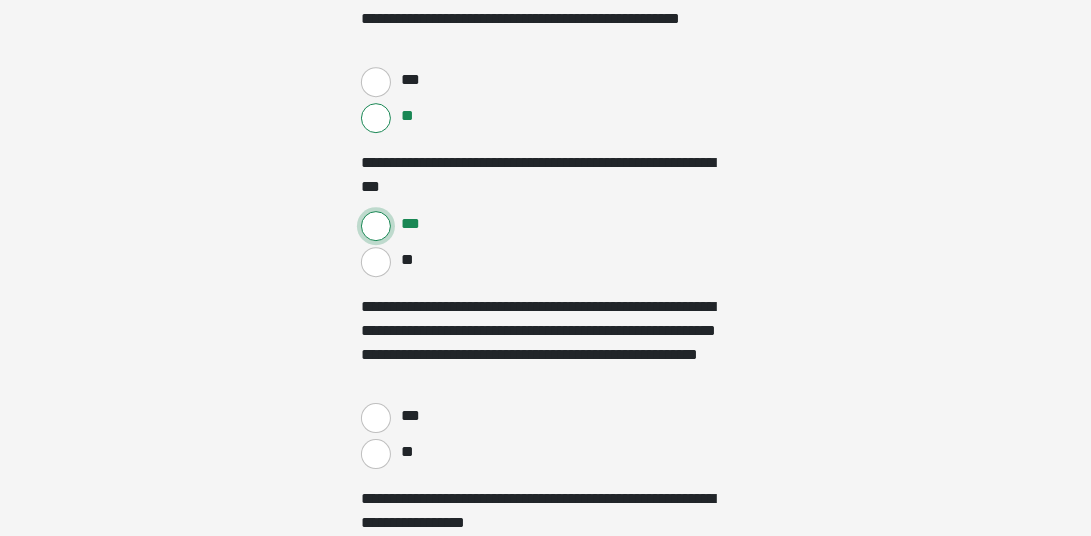 scroll, scrollTop: 4100, scrollLeft: 0, axis: vertical 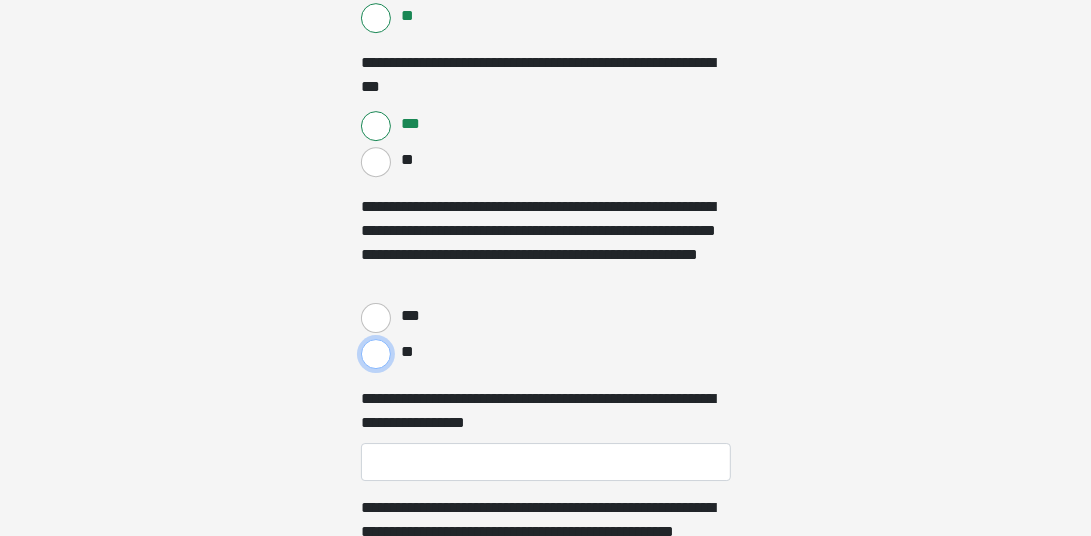 click on "**" at bounding box center [376, 354] 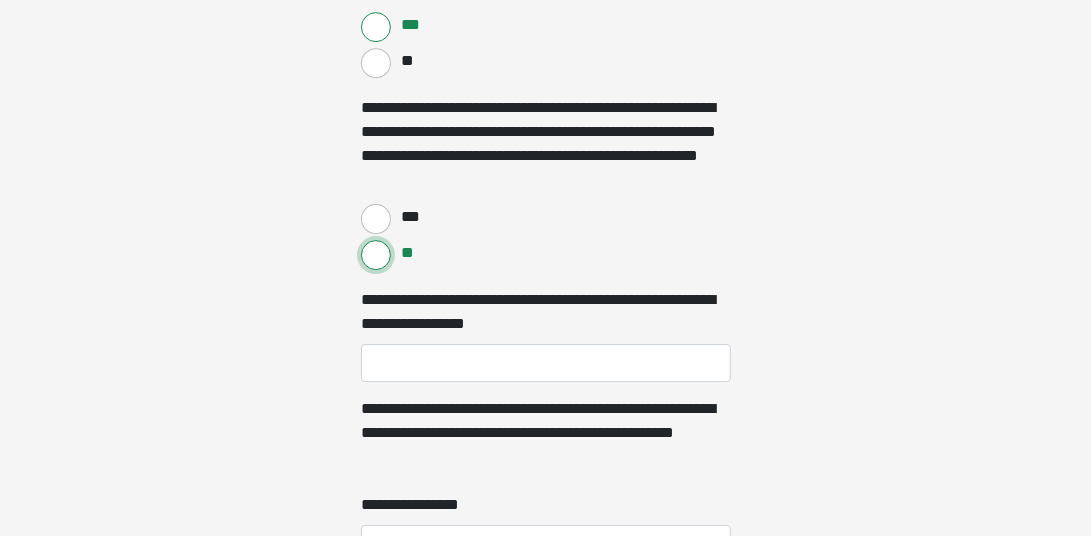 scroll, scrollTop: 4299, scrollLeft: 0, axis: vertical 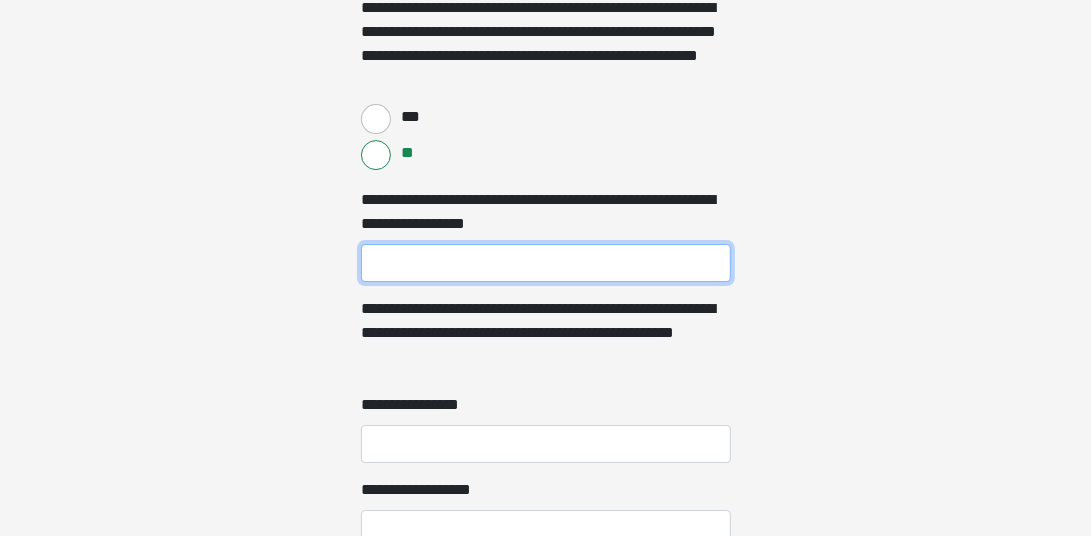 click on "**********" at bounding box center (546, 263) 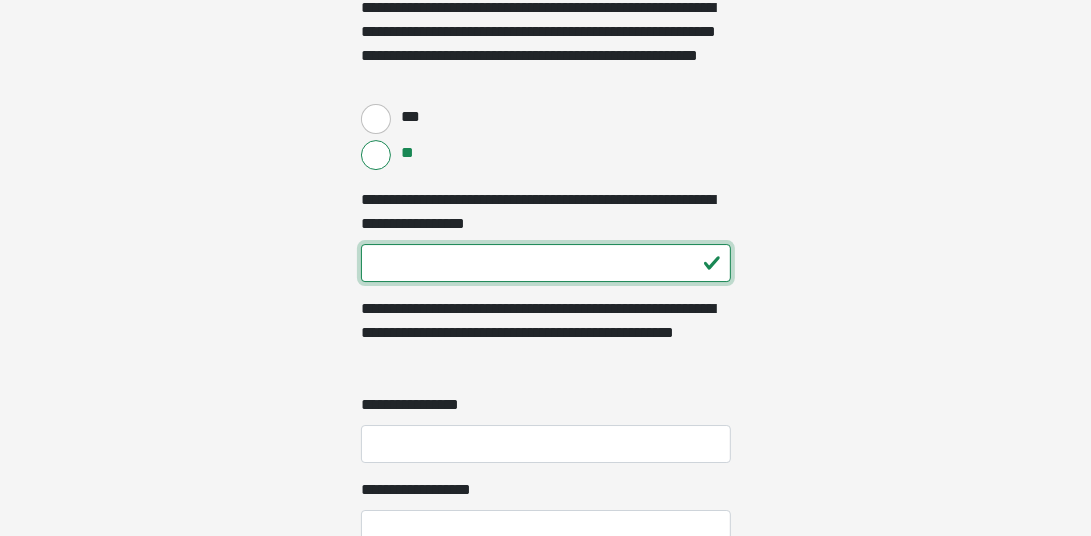 type on "***" 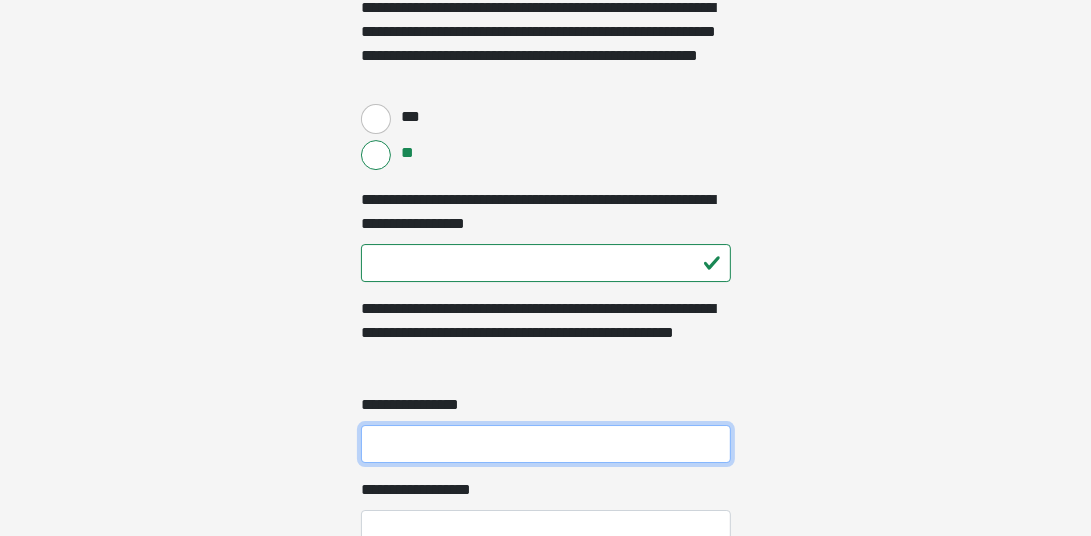 click on "**********" at bounding box center [546, 444] 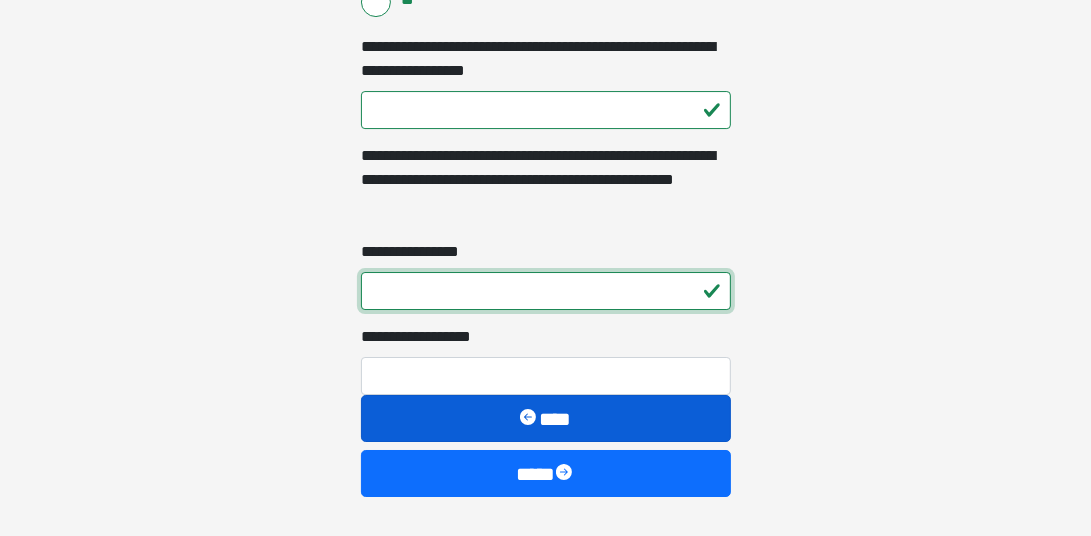 scroll, scrollTop: 4500, scrollLeft: 0, axis: vertical 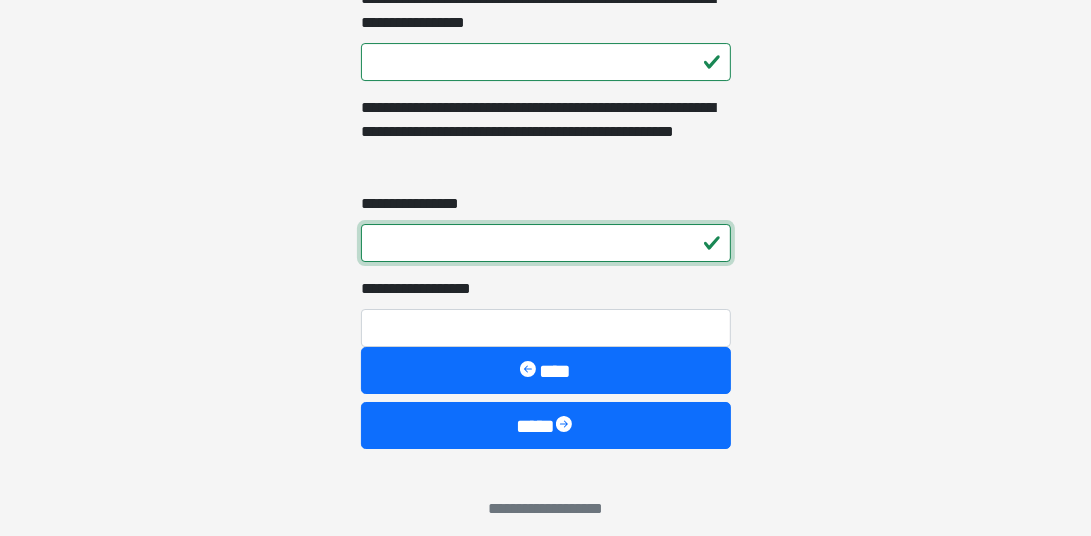 type on "*" 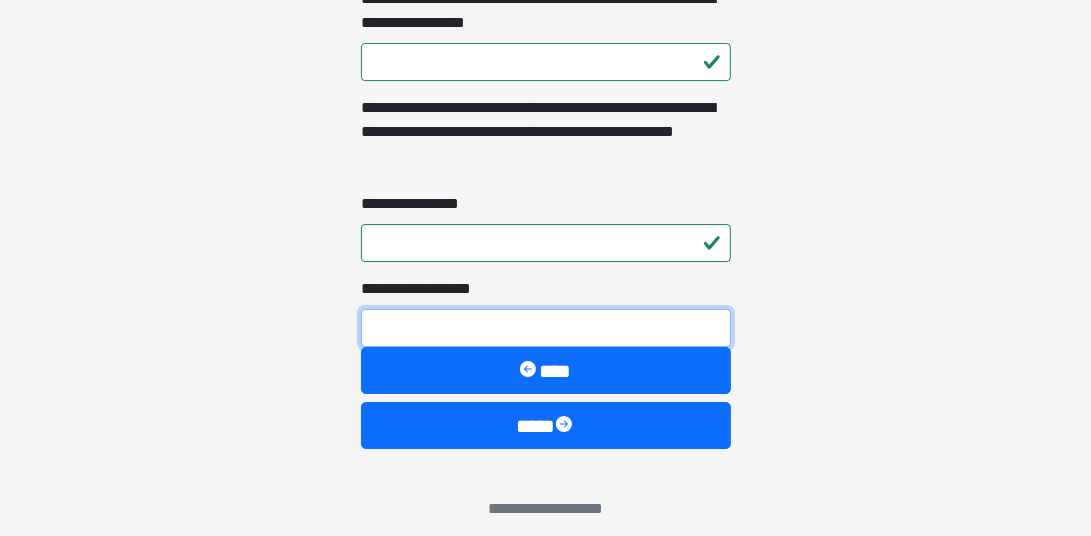 click on "**********" at bounding box center (546, 328) 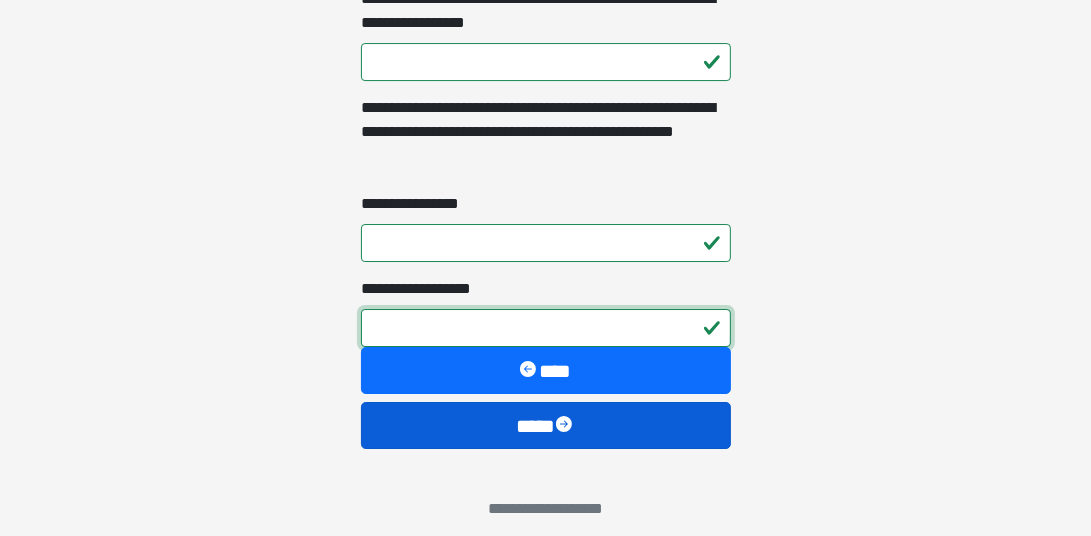 type on "*" 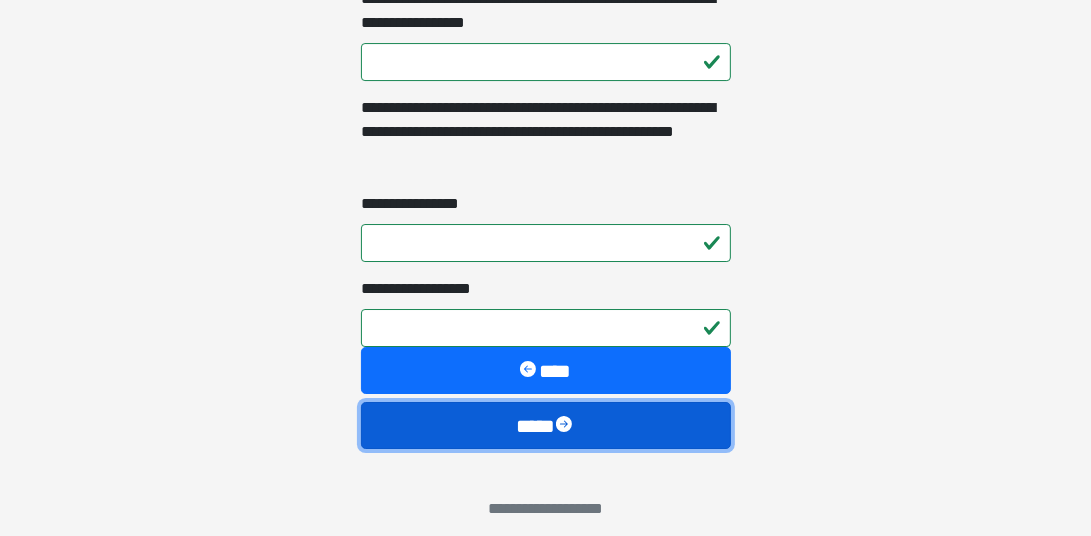 click on "****" at bounding box center [546, 425] 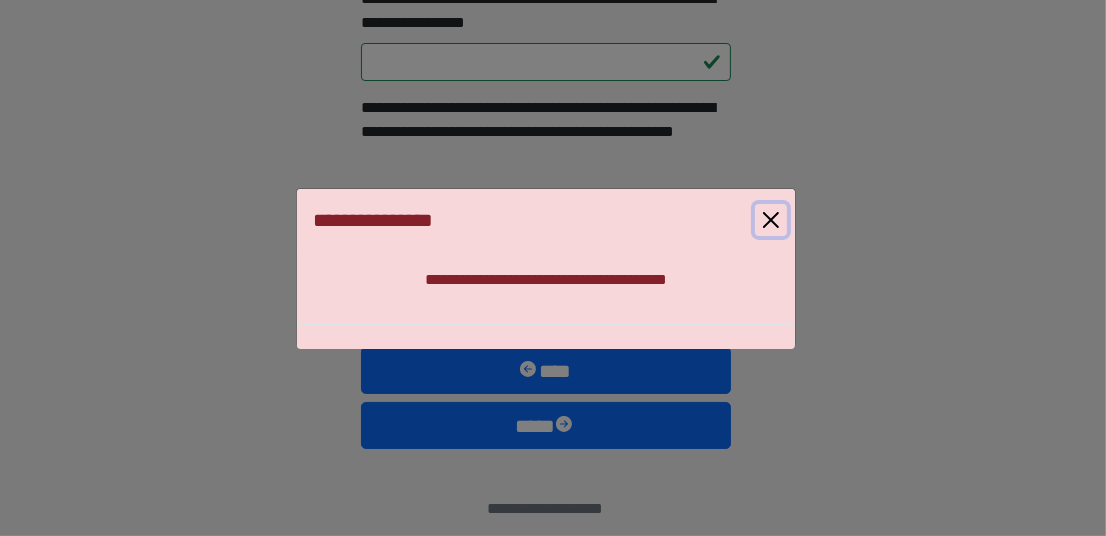 click at bounding box center [771, 220] 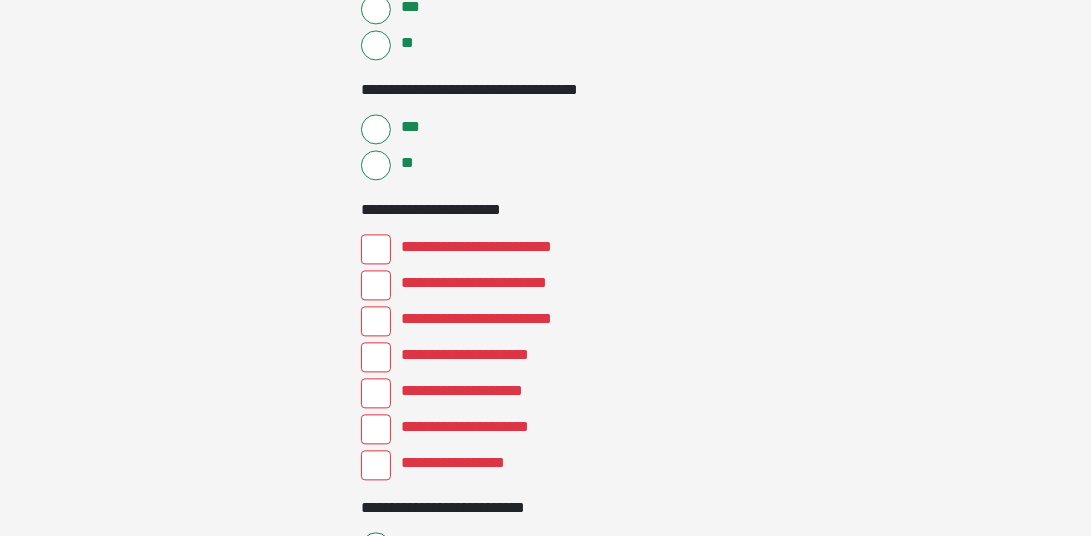 scroll, scrollTop: 2699, scrollLeft: 0, axis: vertical 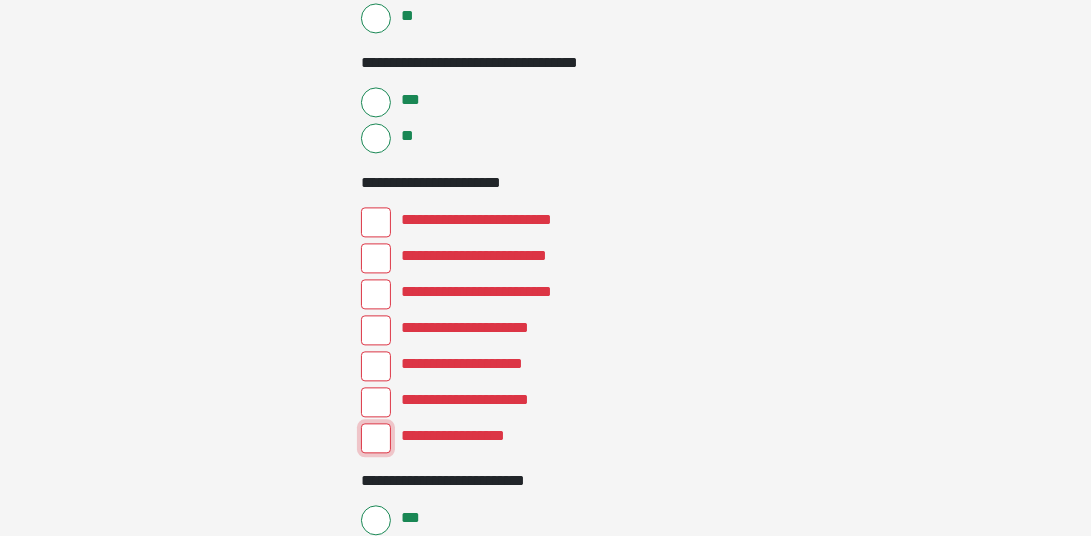 click on "**********" at bounding box center [376, 438] 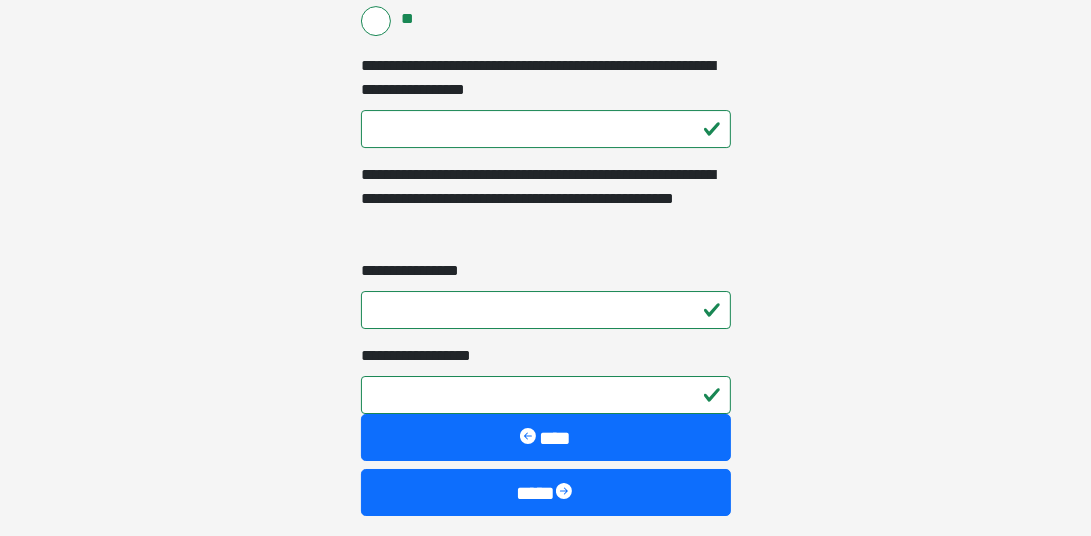 scroll, scrollTop: 4531, scrollLeft: 0, axis: vertical 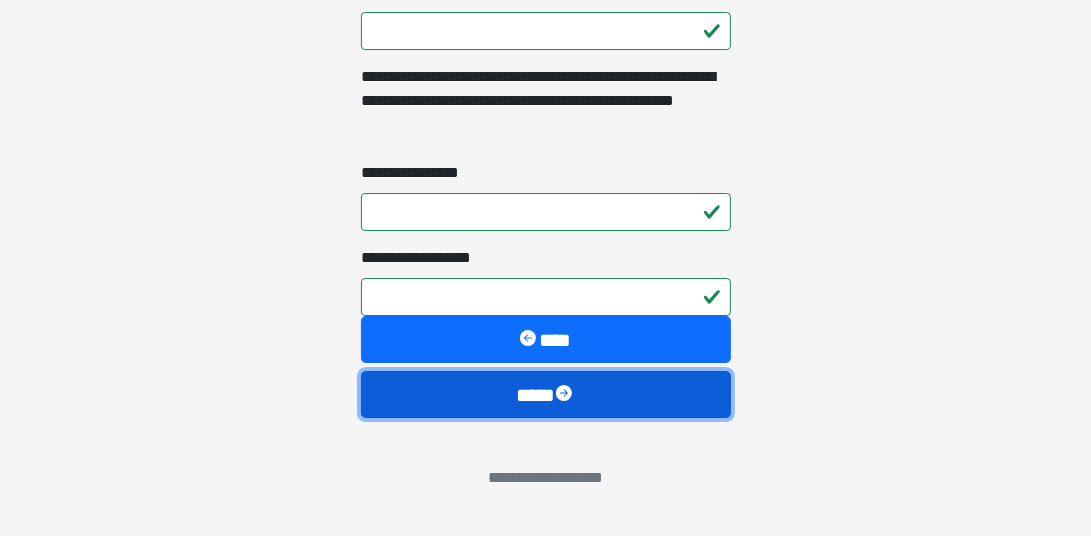 click on "****" at bounding box center [546, 394] 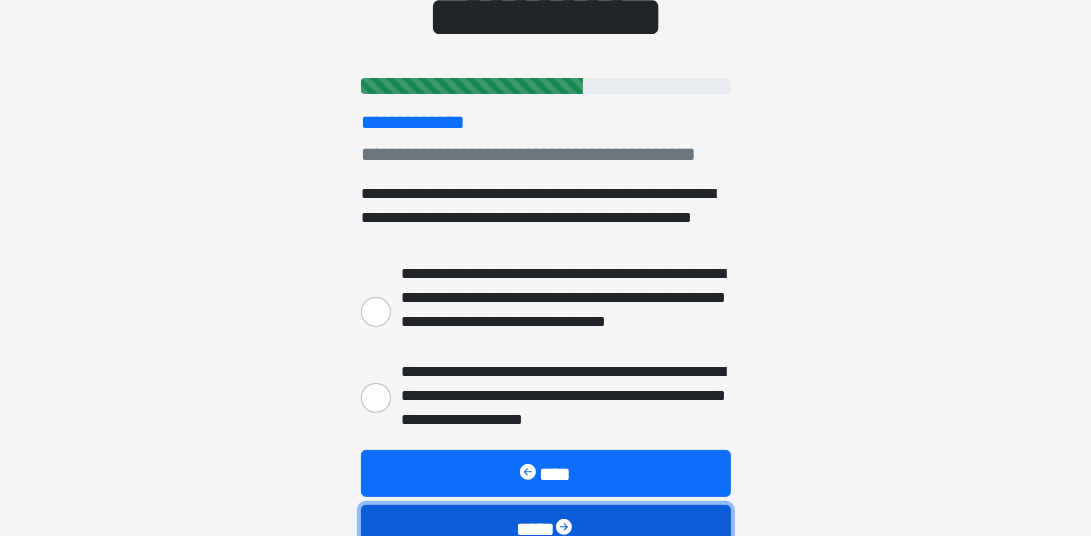scroll, scrollTop: 299, scrollLeft: 0, axis: vertical 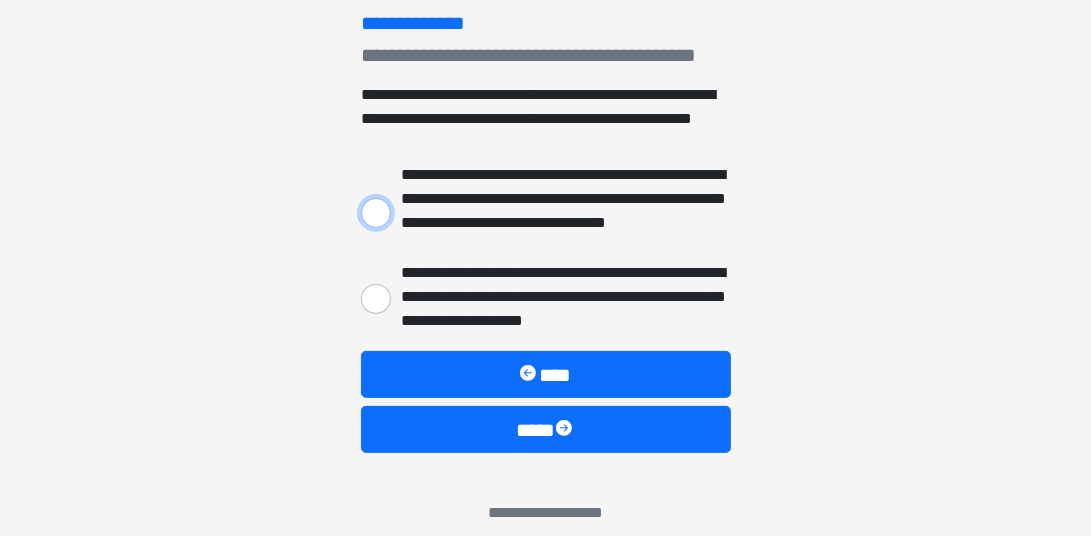 click on "**********" at bounding box center (376, 213) 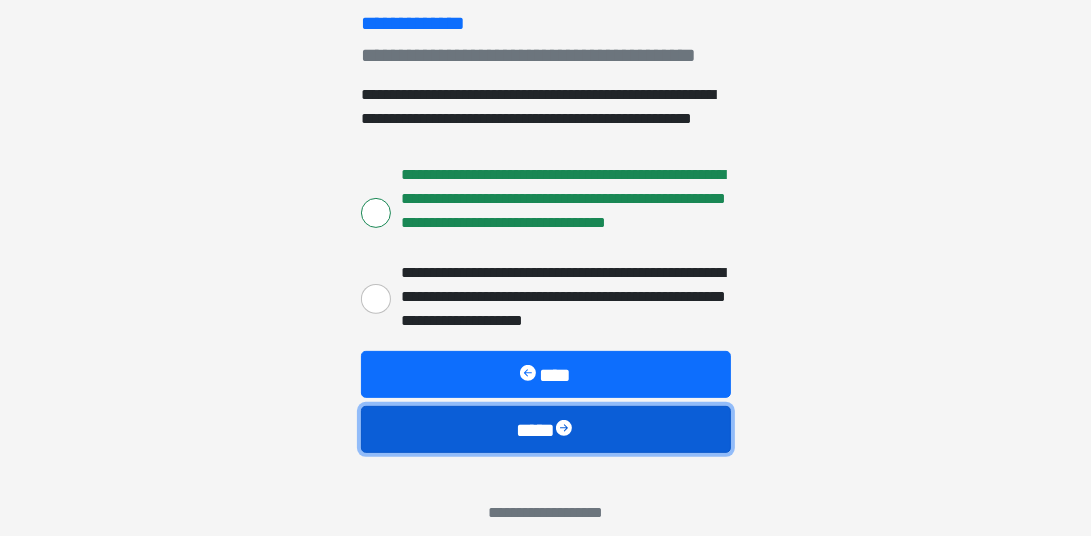 click on "****" at bounding box center [546, 429] 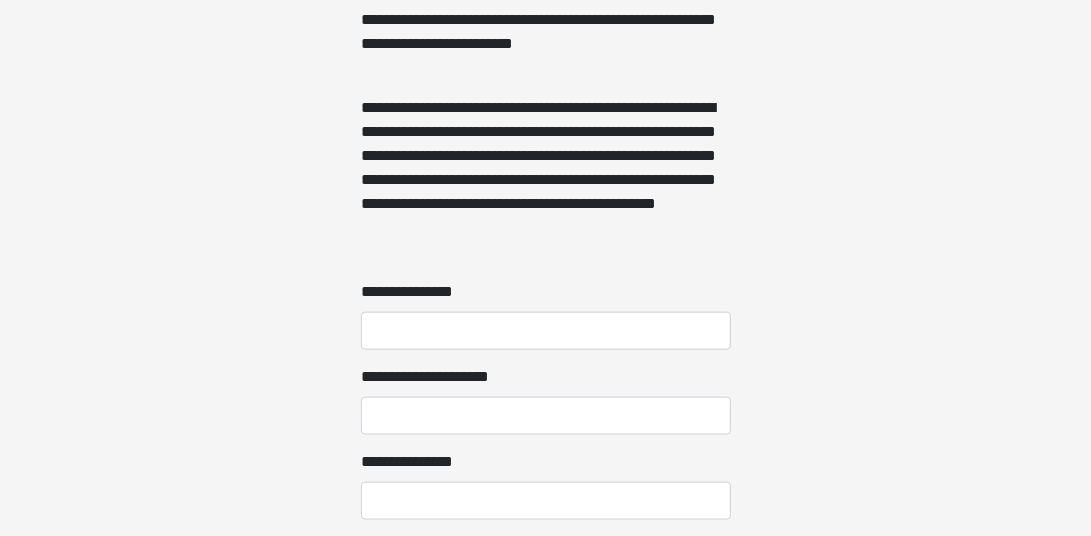 scroll, scrollTop: 1499, scrollLeft: 0, axis: vertical 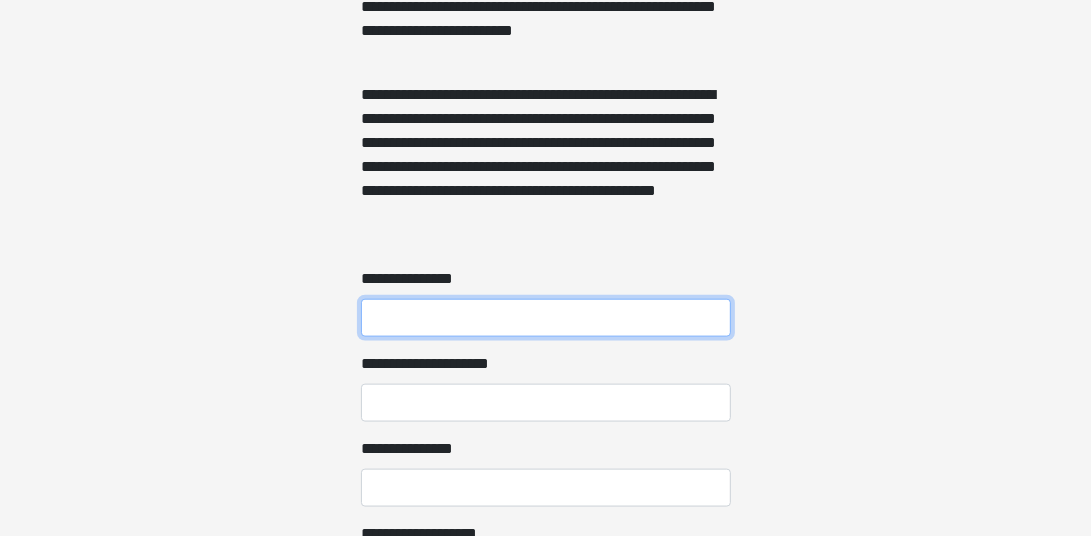click on "**********" at bounding box center (546, 318) 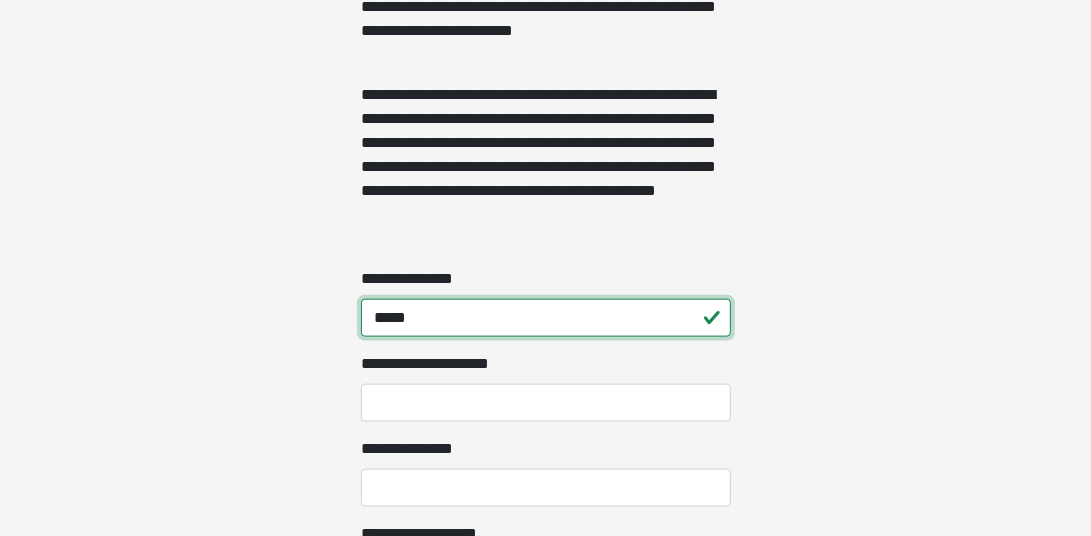 click on "*****" at bounding box center [546, 318] 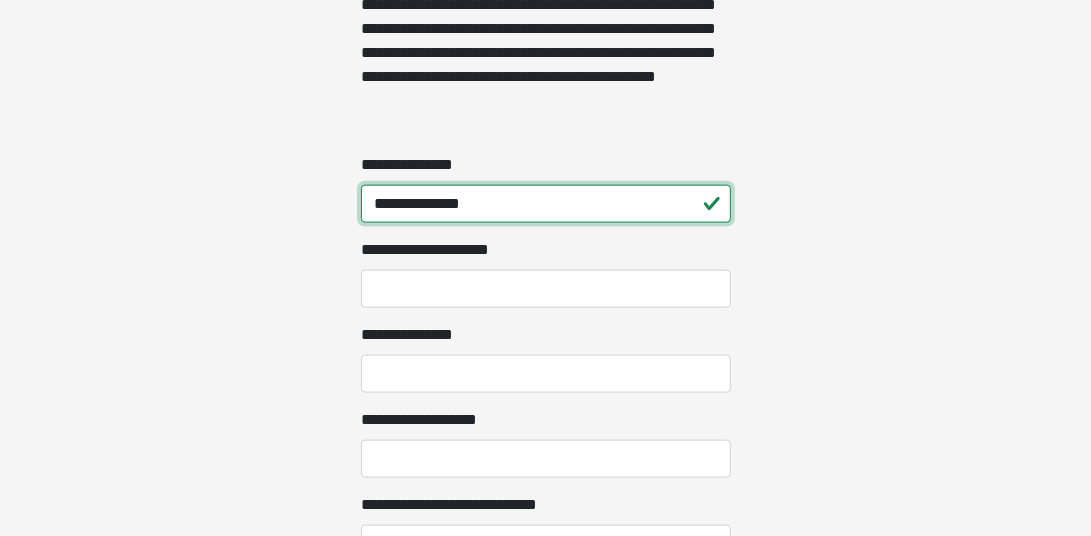 scroll, scrollTop: 1700, scrollLeft: 0, axis: vertical 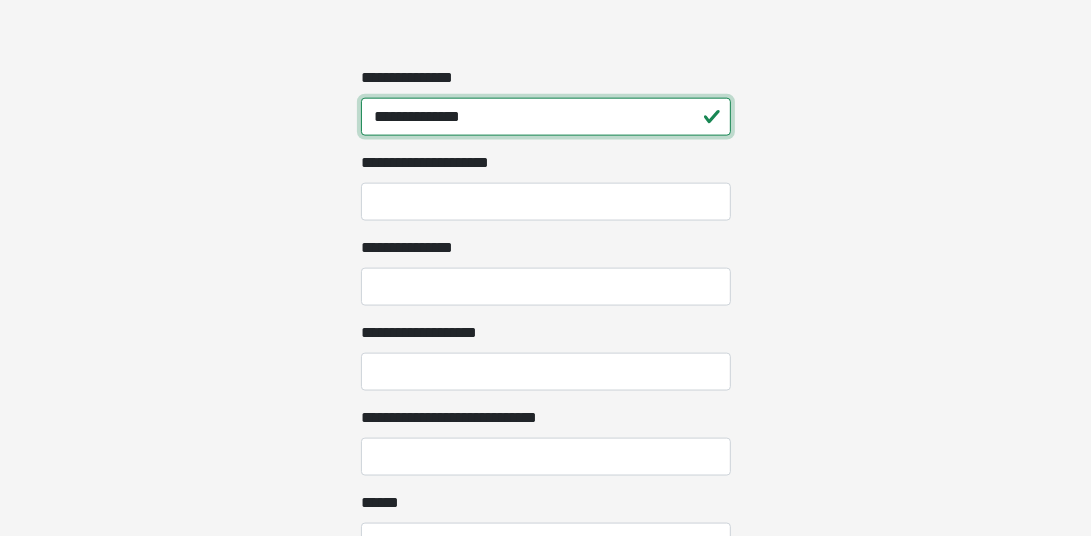 type on "**********" 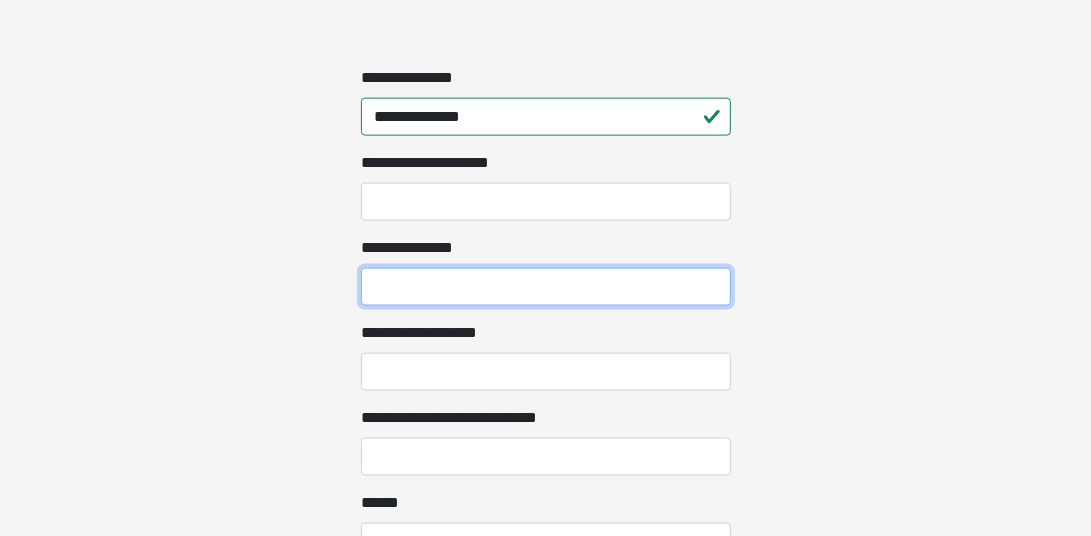 click on "**********" at bounding box center [546, 287] 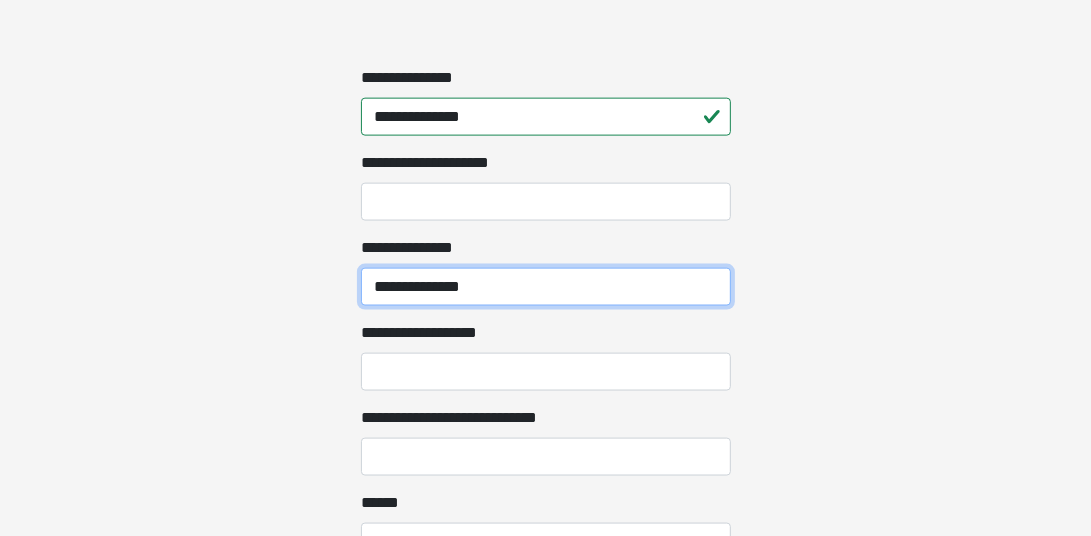 type on "**********" 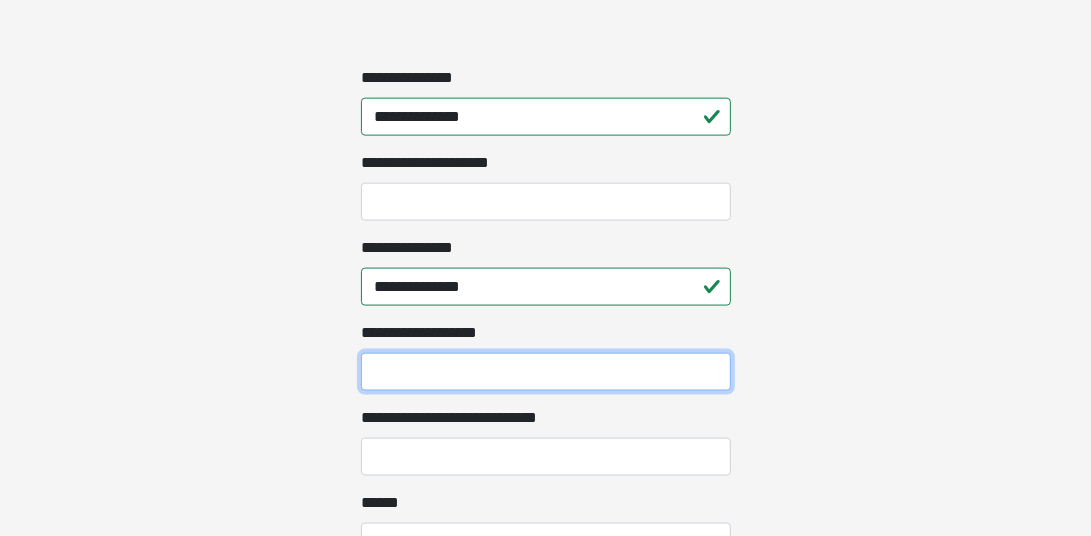 click on "**********" at bounding box center [546, 372] 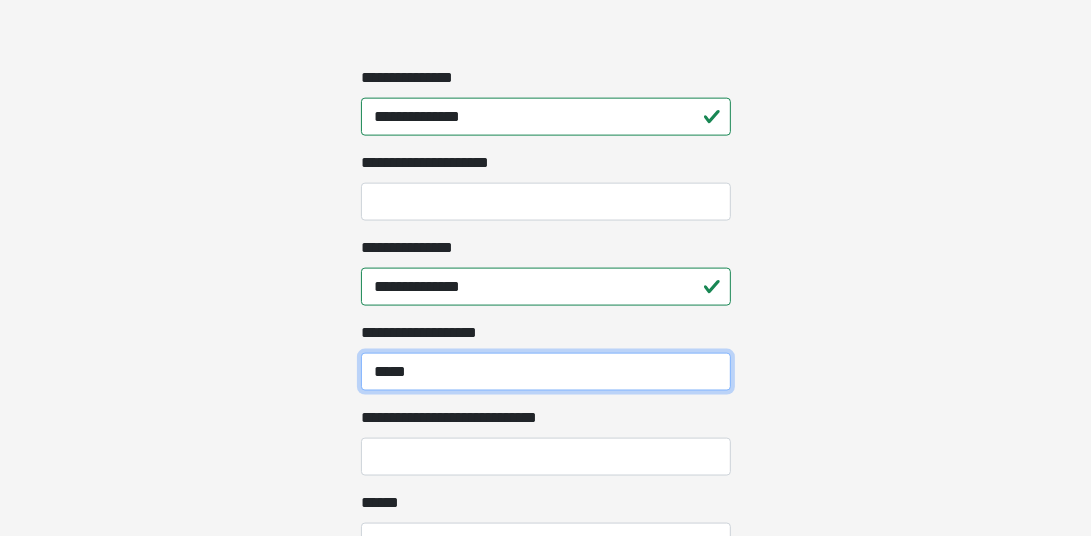 scroll, scrollTop: 1800, scrollLeft: 0, axis: vertical 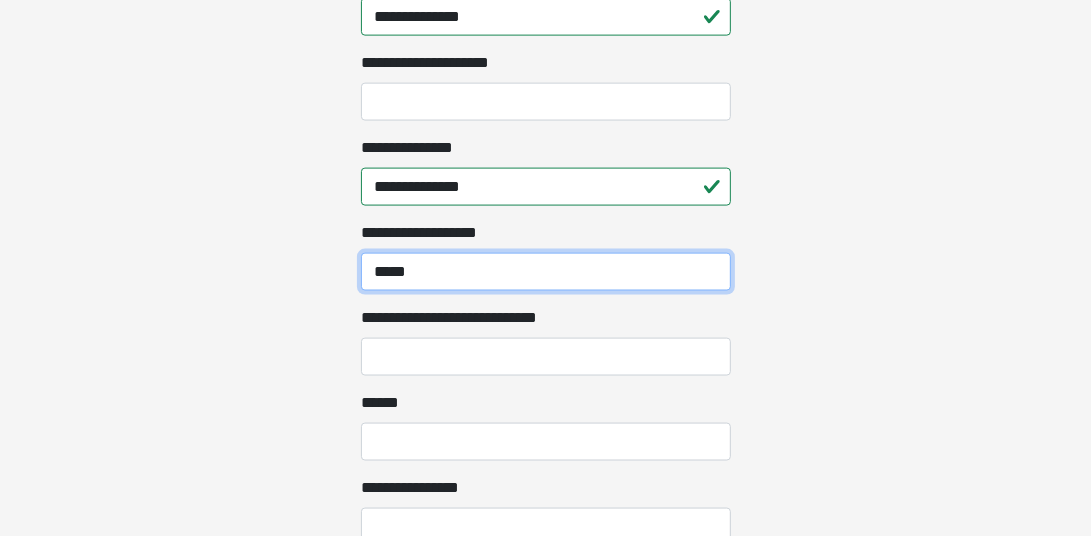 type on "*****" 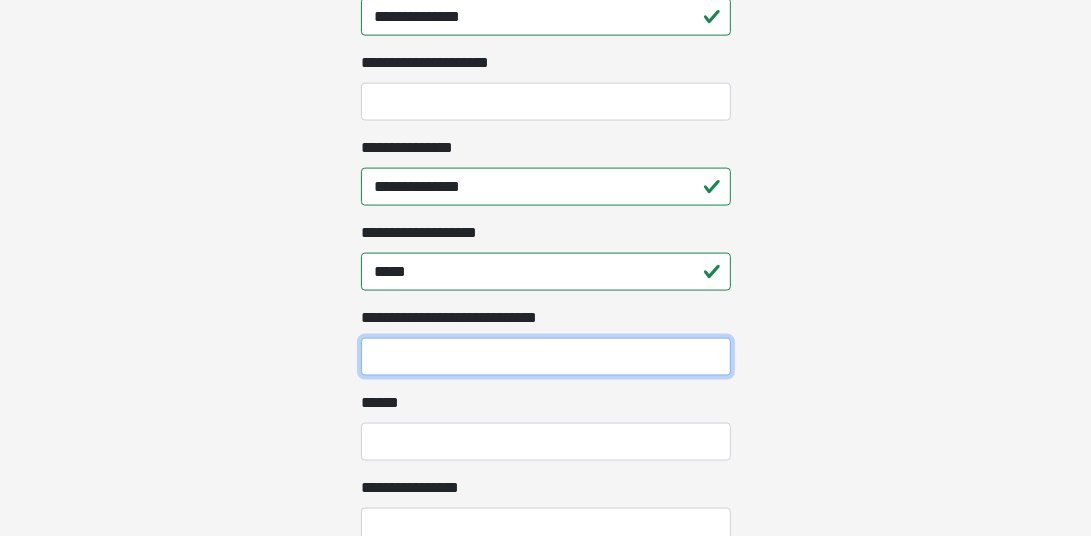 click on "**********" at bounding box center [546, 357] 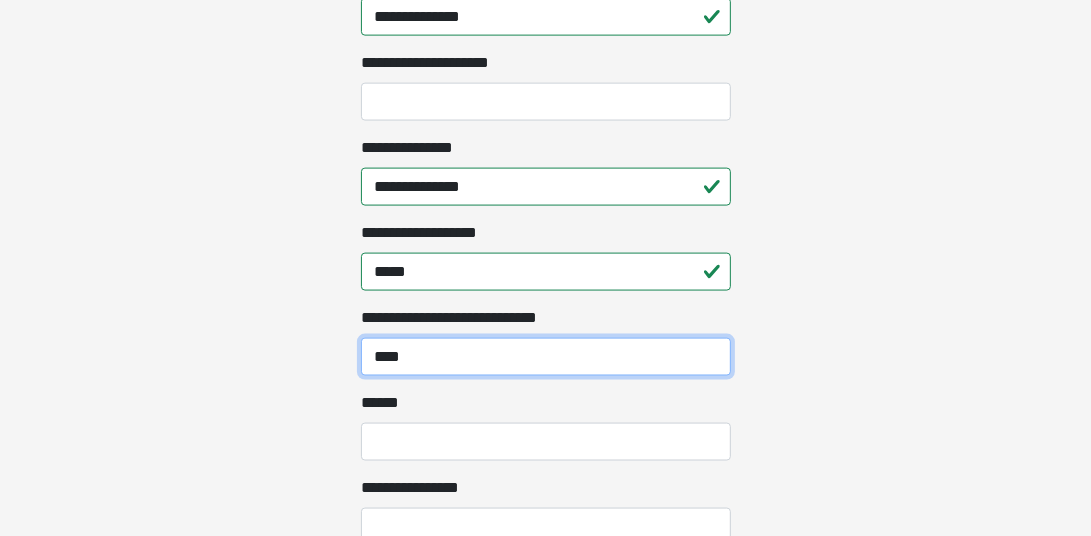 type on "****" 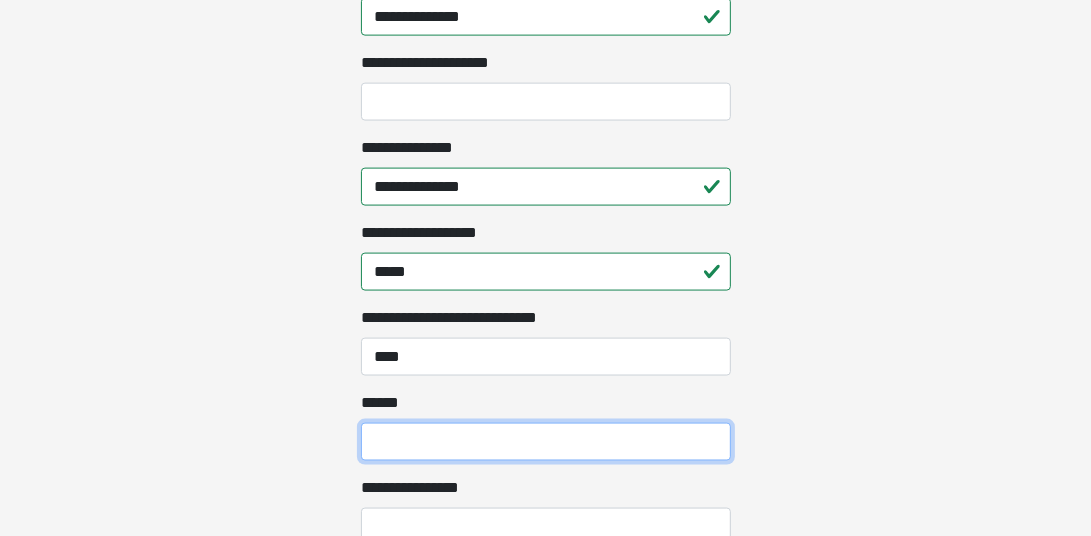 click on "**** *" at bounding box center (546, 442) 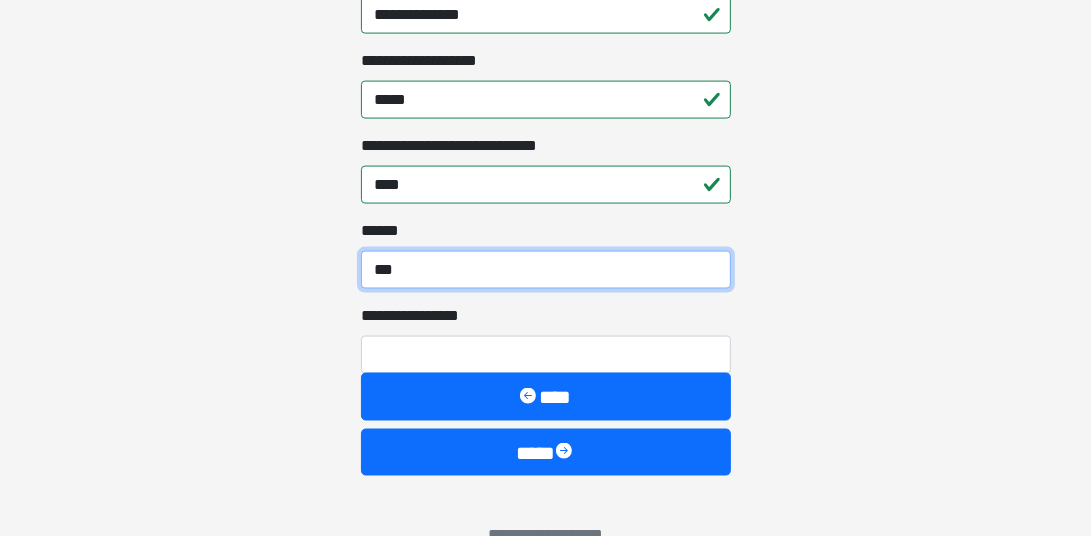 scroll, scrollTop: 2000, scrollLeft: 0, axis: vertical 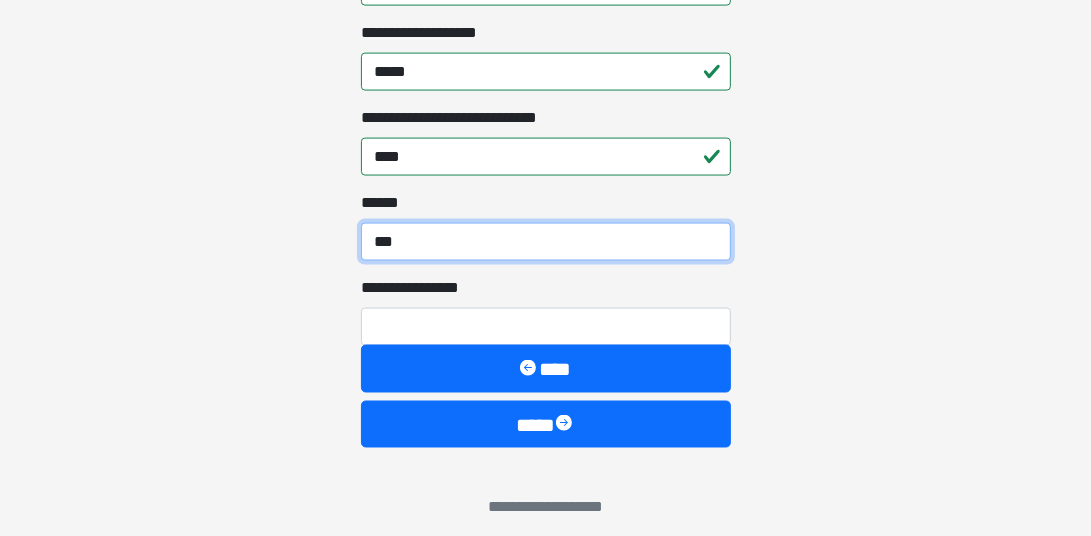 type on "***" 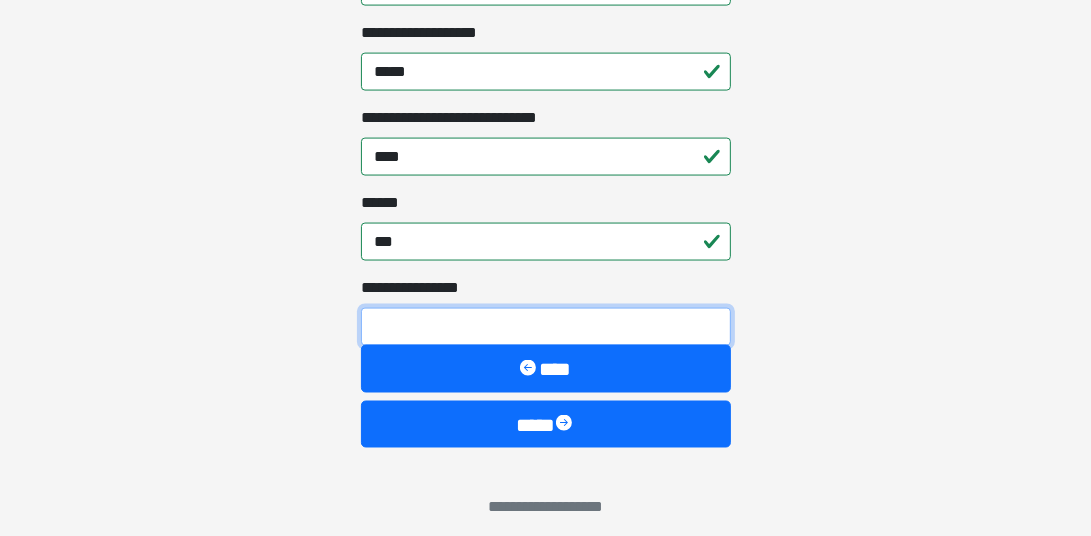 click on "**********" at bounding box center (546, 327) 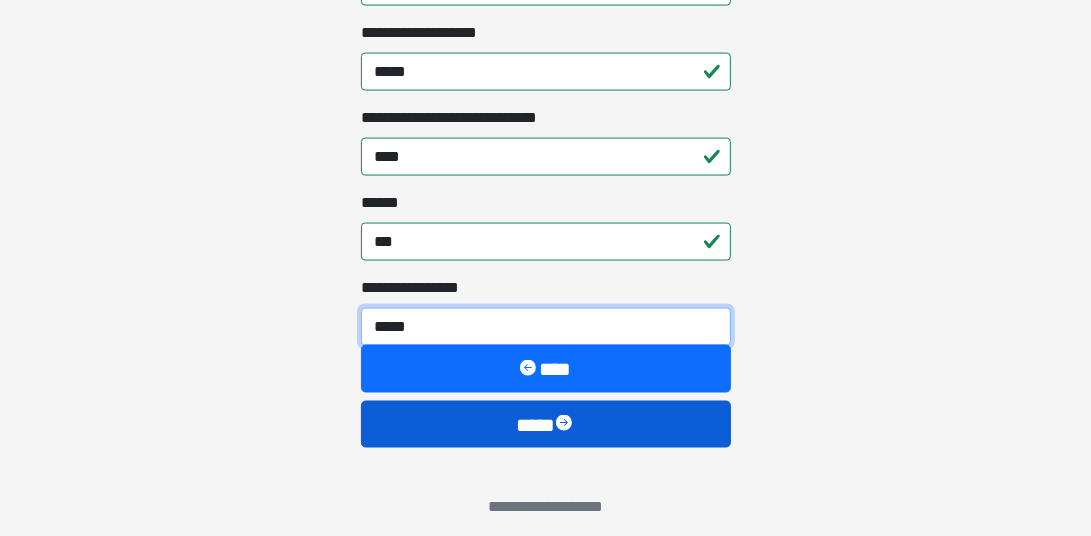 type on "*****" 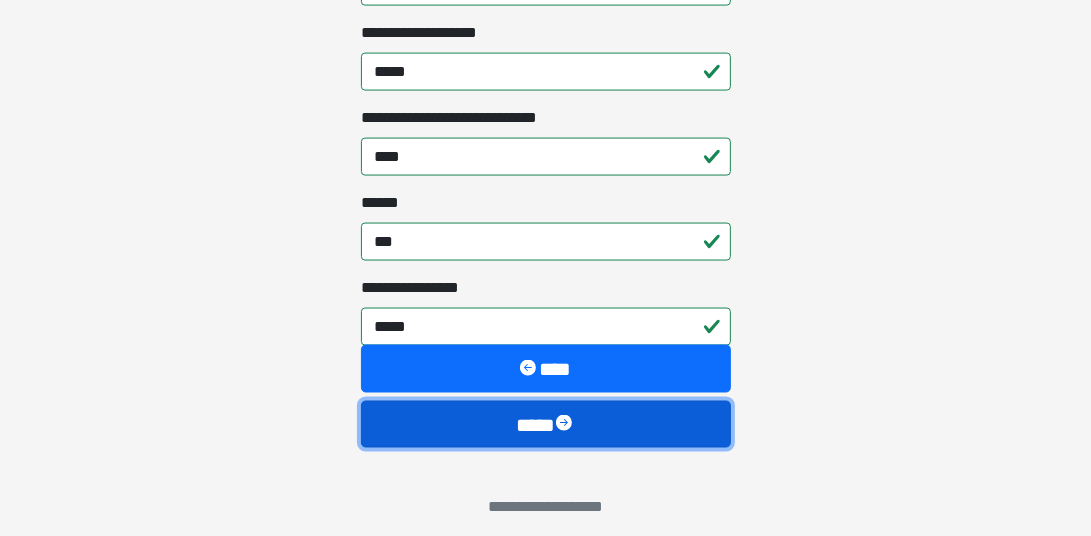 click on "****" at bounding box center (546, 424) 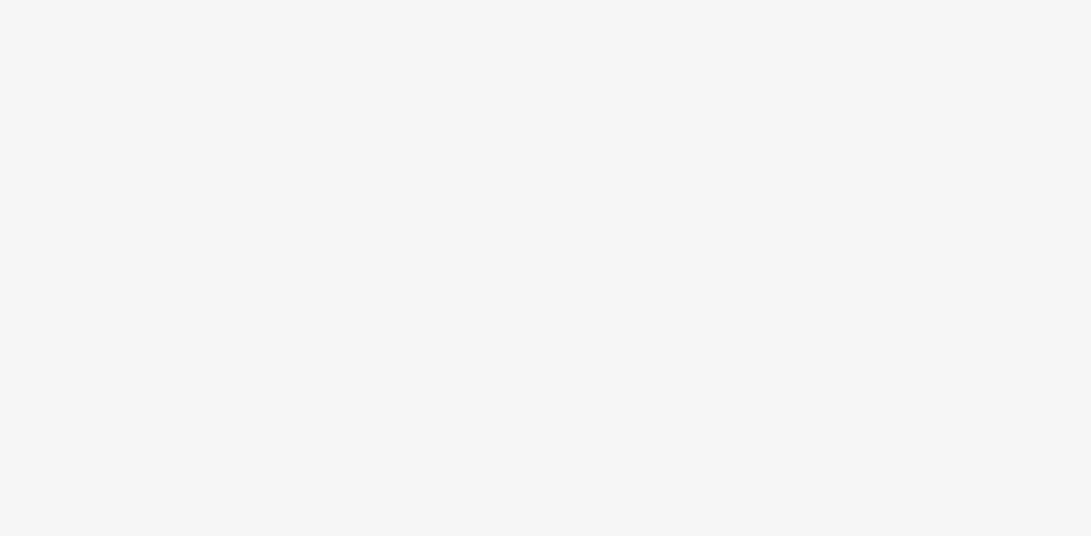 scroll, scrollTop: 86, scrollLeft: 0, axis: vertical 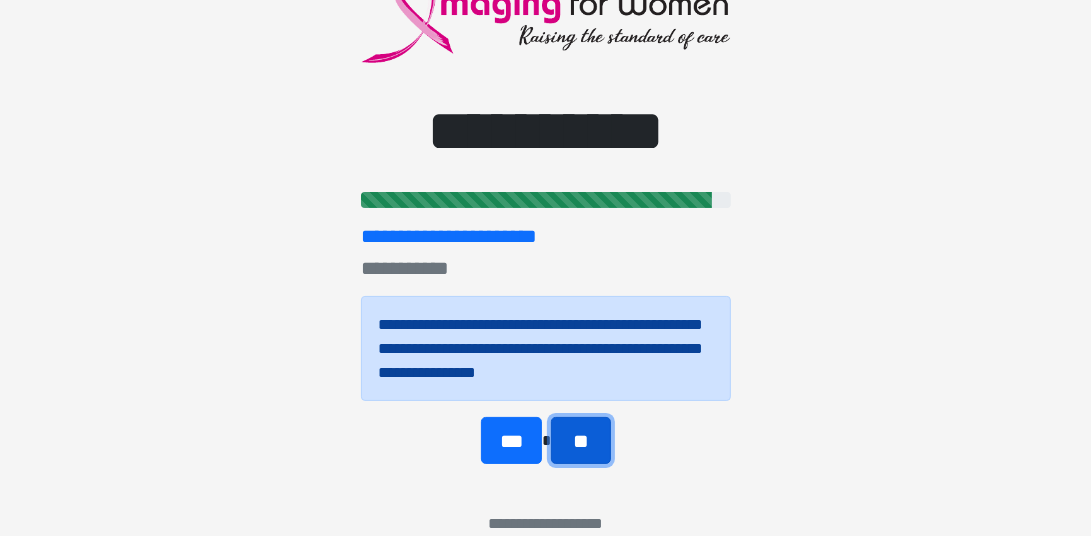 click on "**" at bounding box center [581, 440] 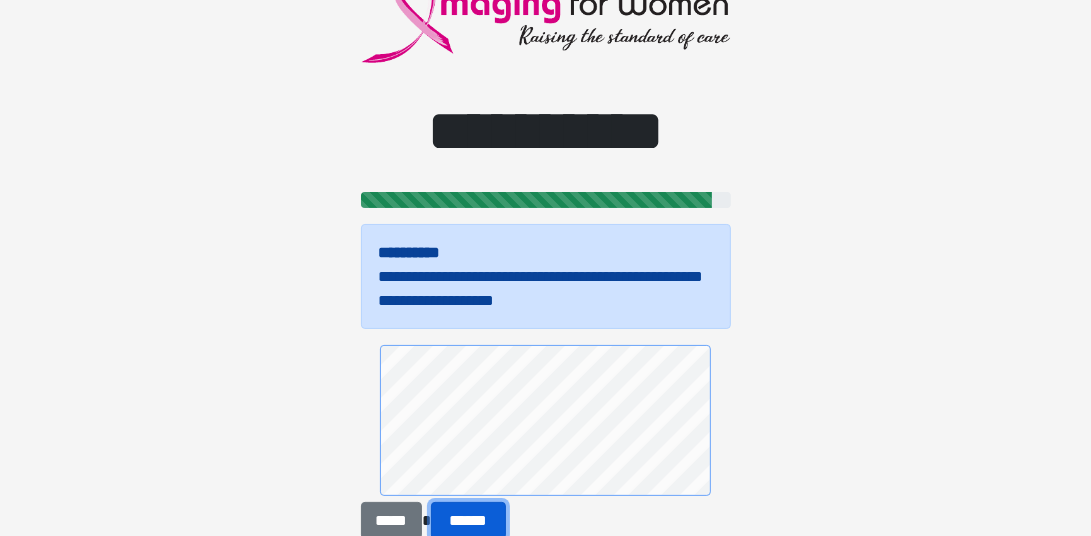 click on "******" at bounding box center (468, 520) 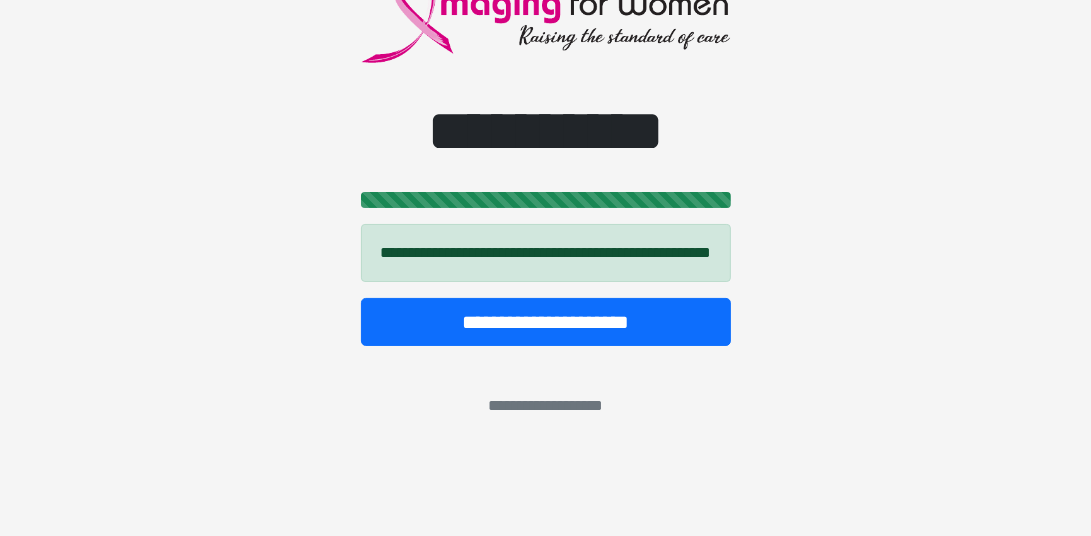 scroll, scrollTop: 20, scrollLeft: 0, axis: vertical 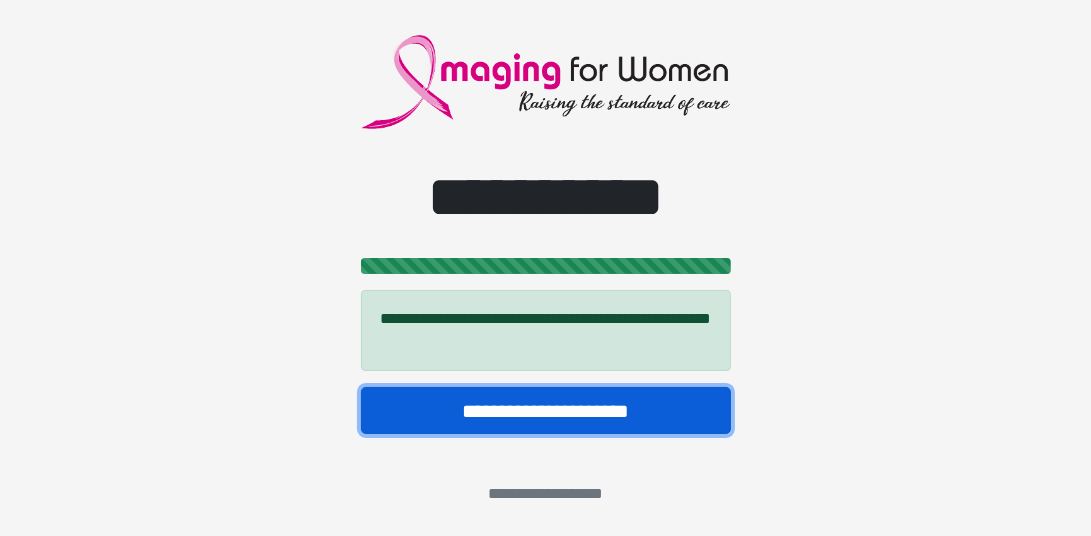 click on "**********" at bounding box center (546, 410) 